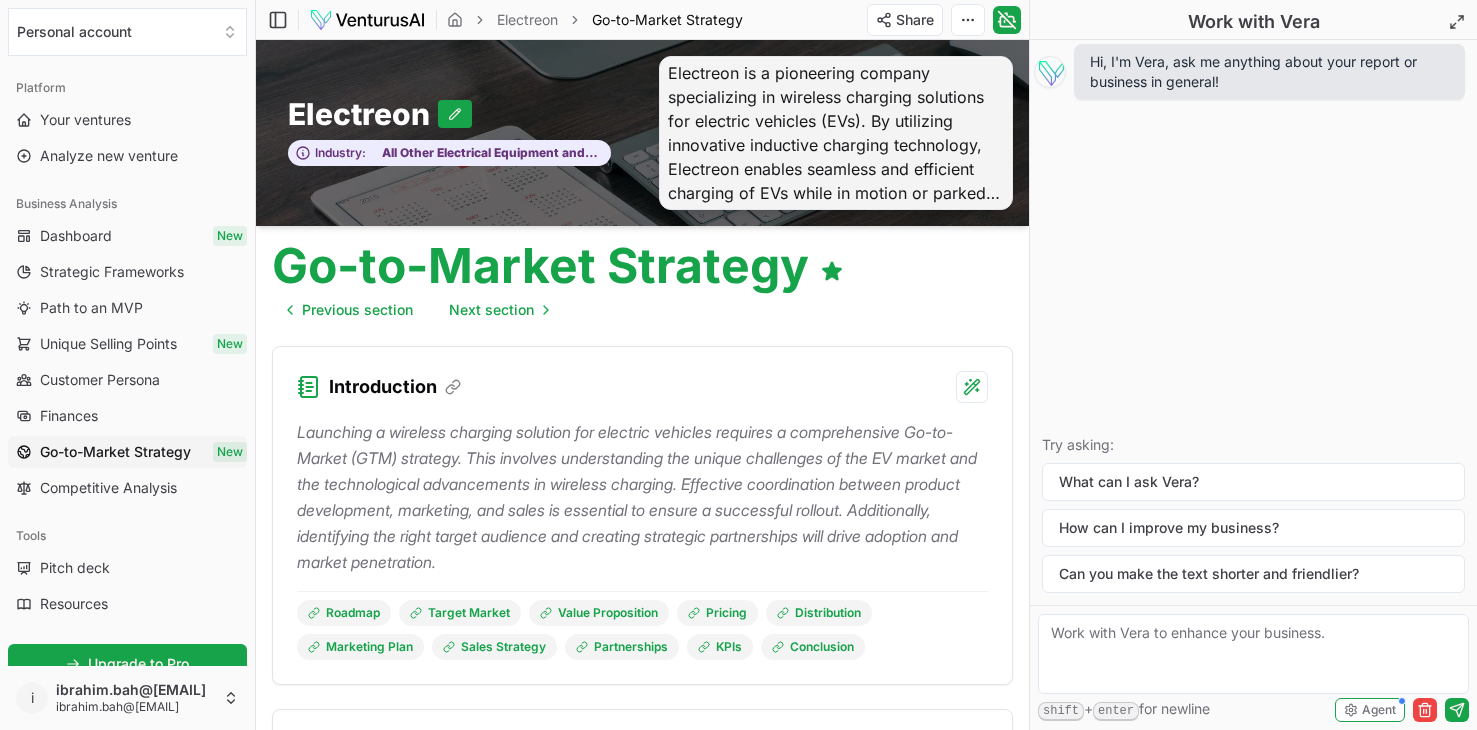 scroll, scrollTop: 712, scrollLeft: 0, axis: vertical 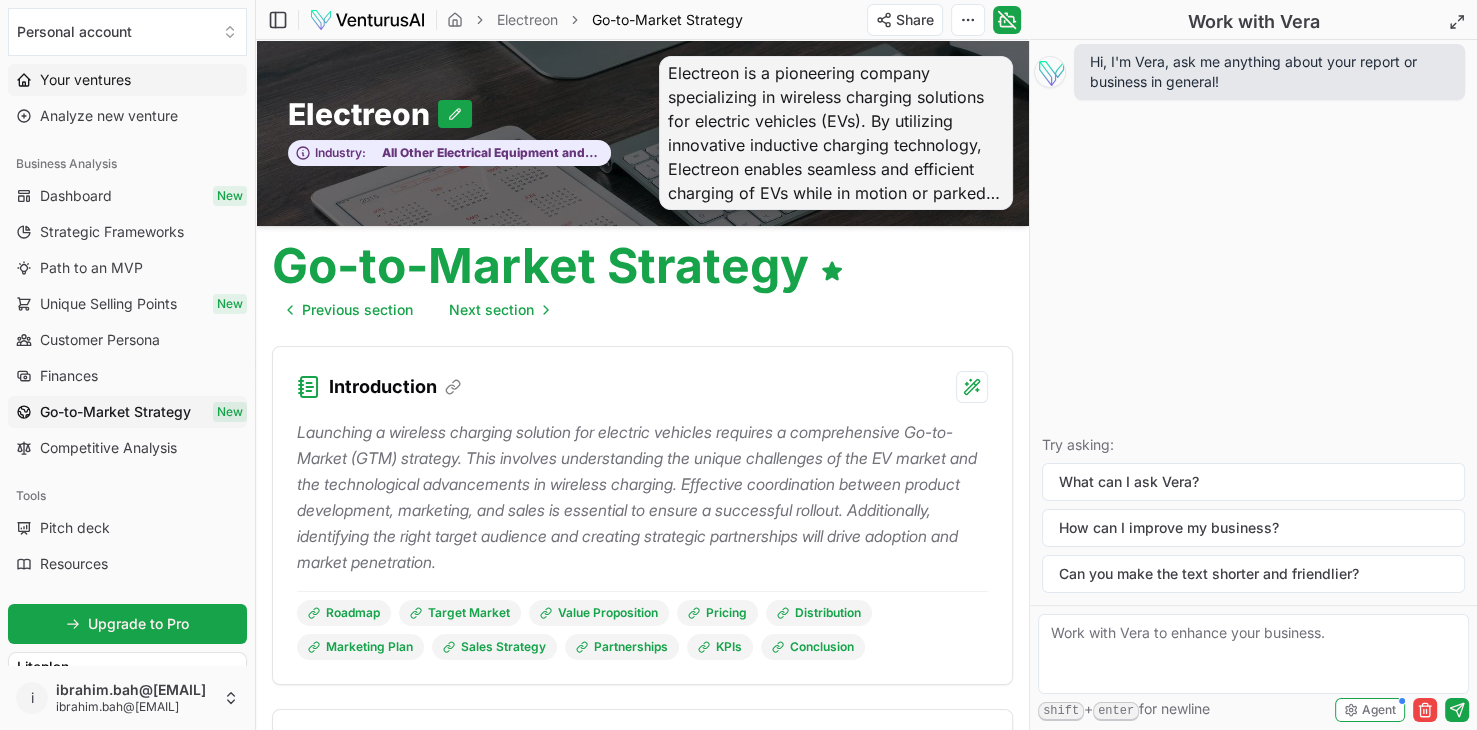 click on "Your ventures" at bounding box center (85, 80) 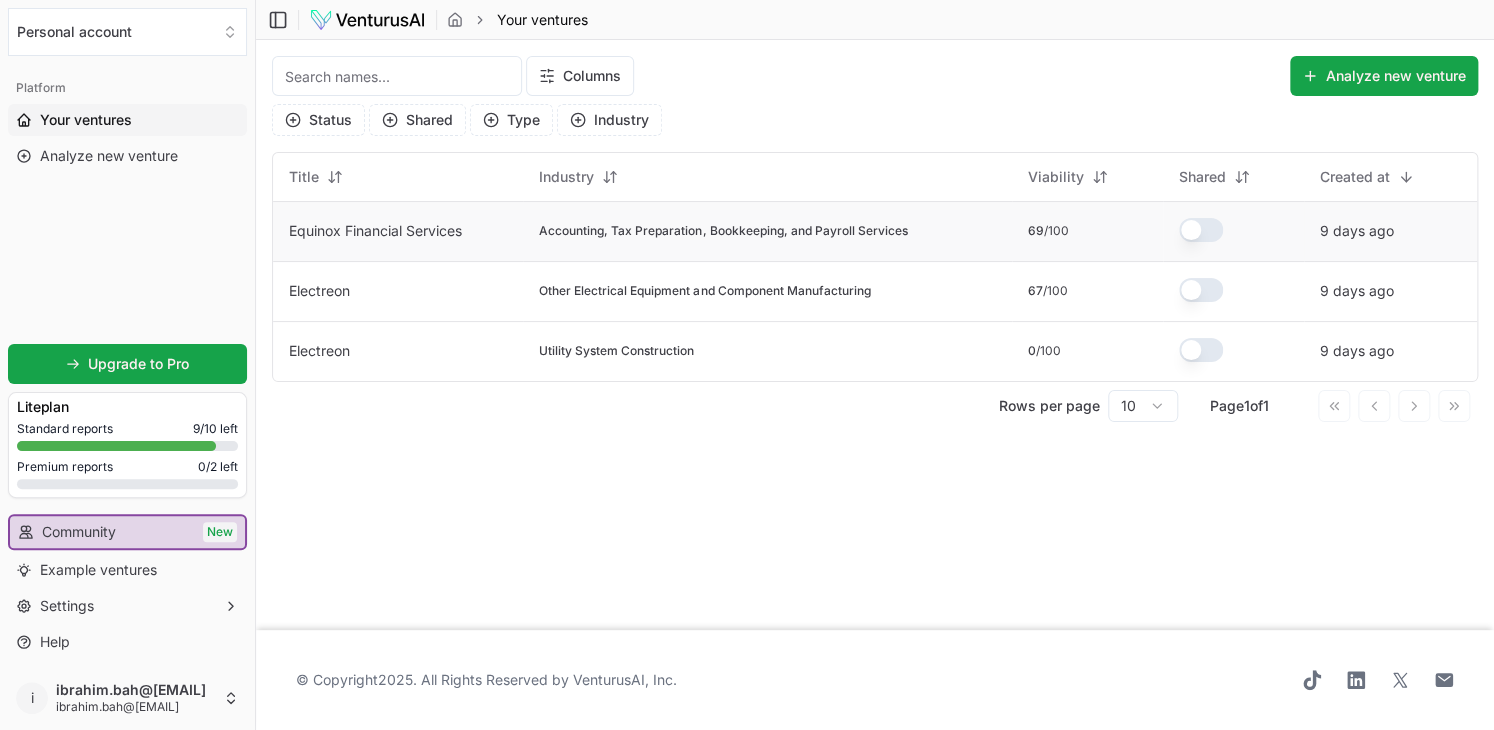 click on "Equinox Financial Services" at bounding box center (375, 230) 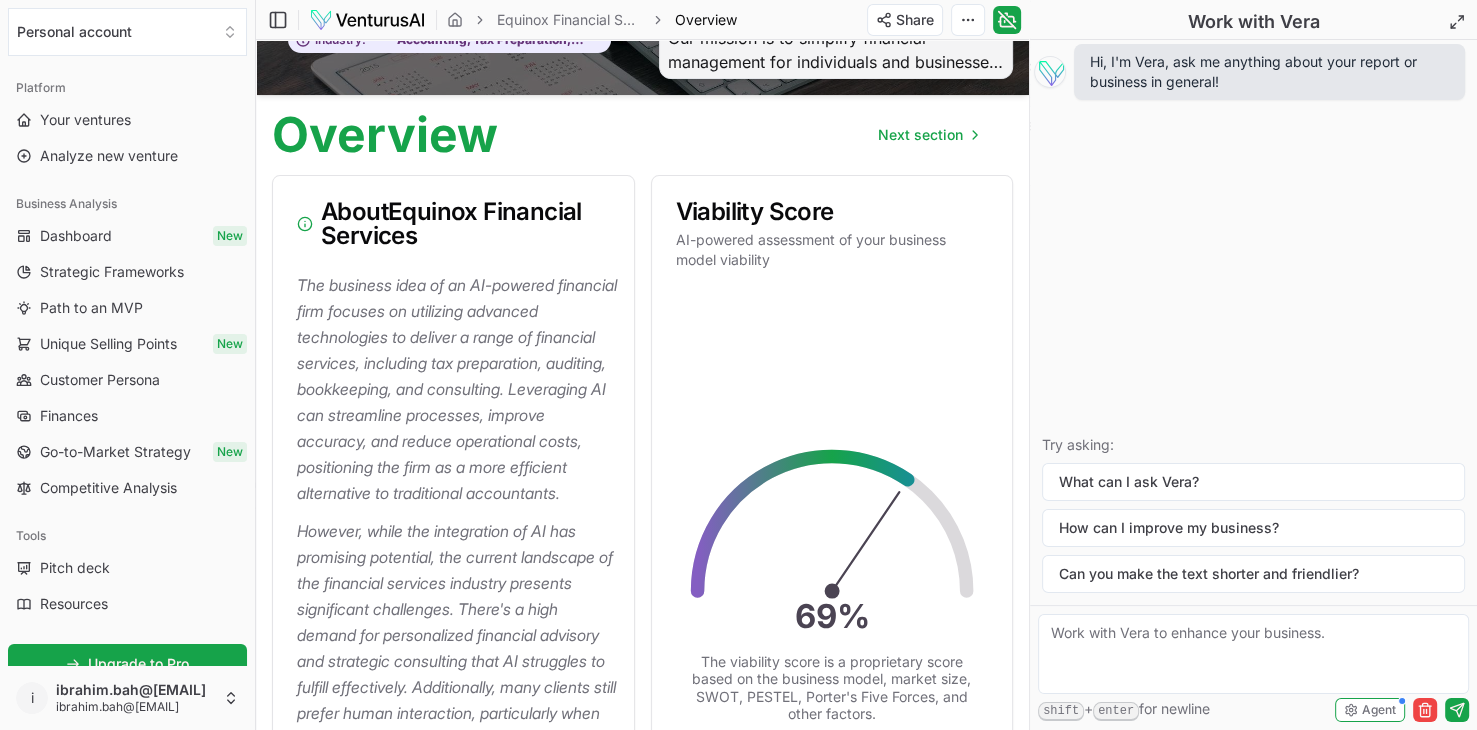 scroll, scrollTop: 0, scrollLeft: 0, axis: both 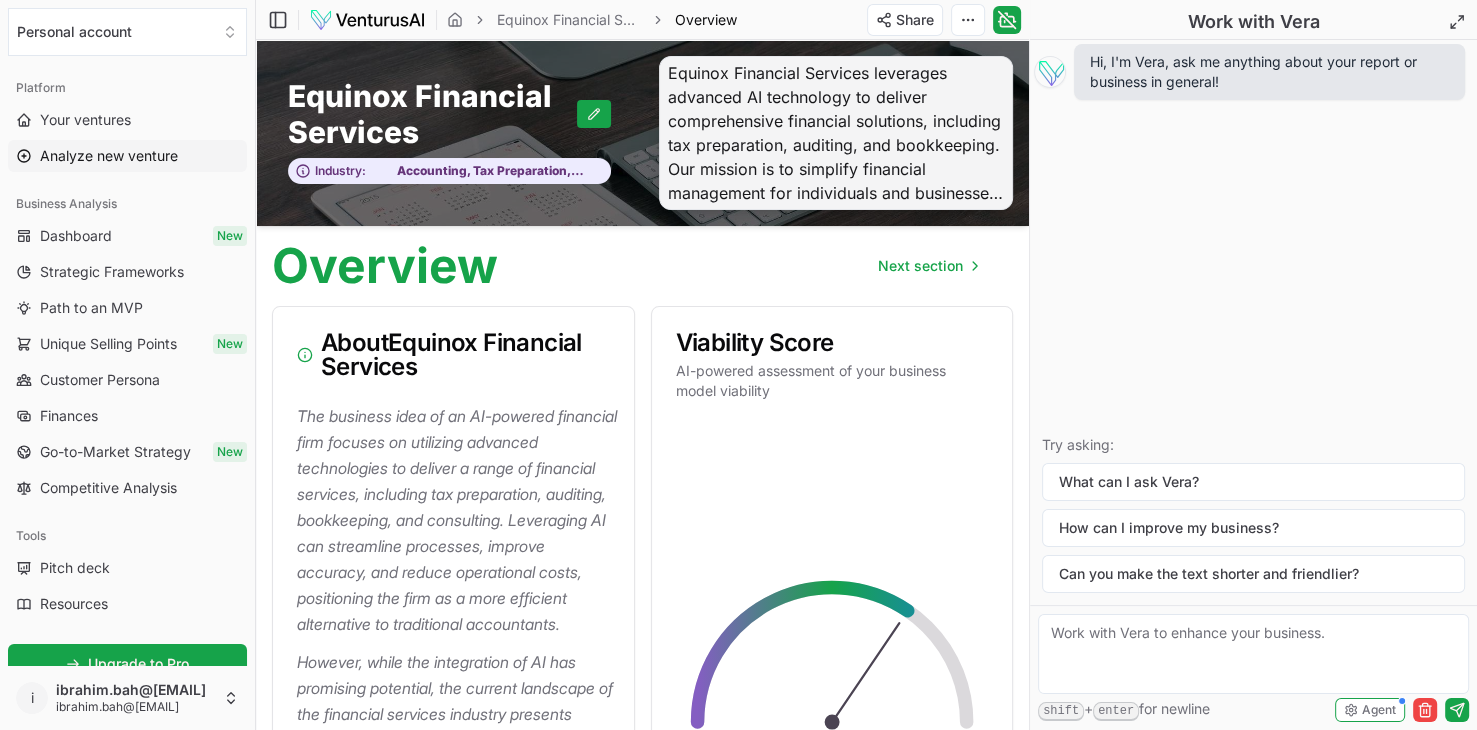 click on "Analyze new venture" at bounding box center (109, 156) 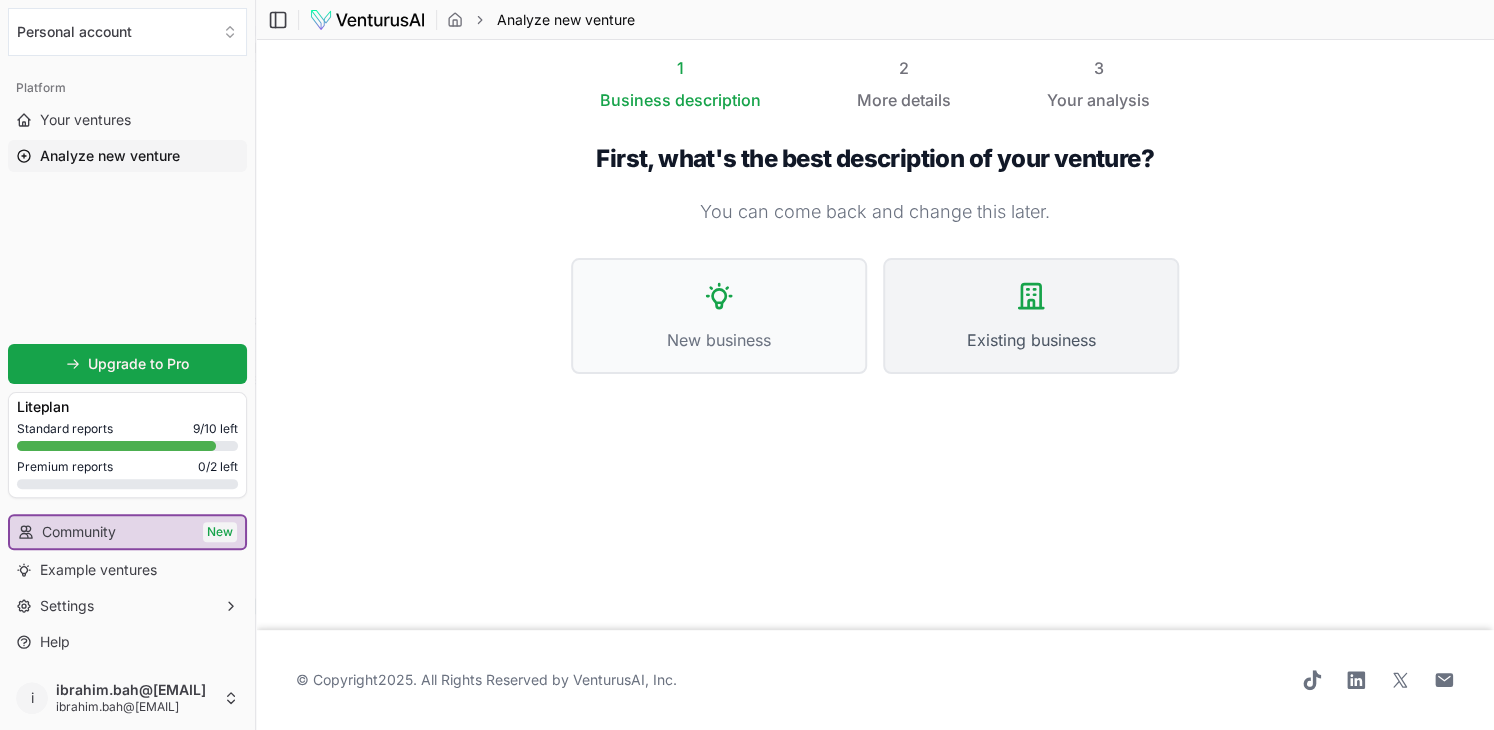 click on "Existing business" at bounding box center [1031, 316] 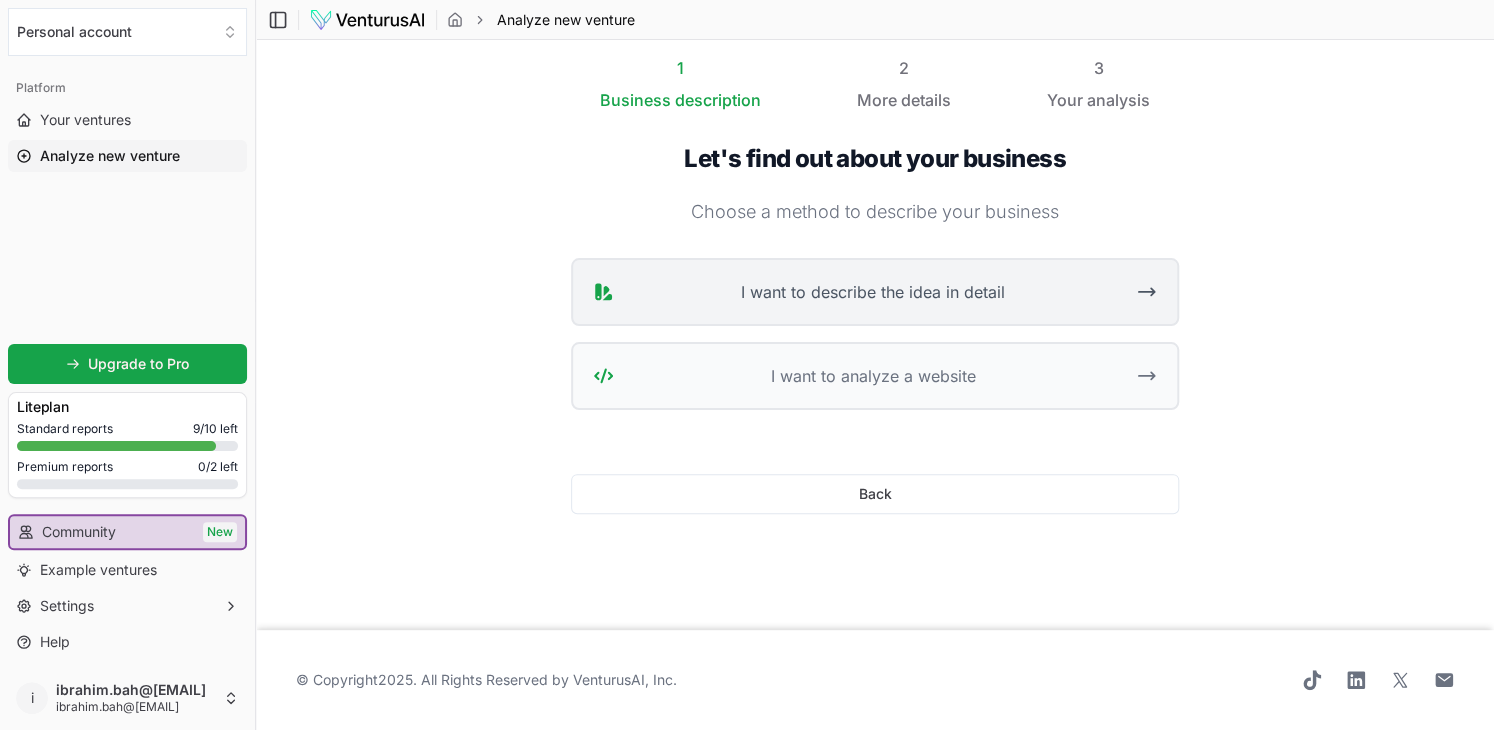 click on "I want to describe the idea in detail" at bounding box center [872, 292] 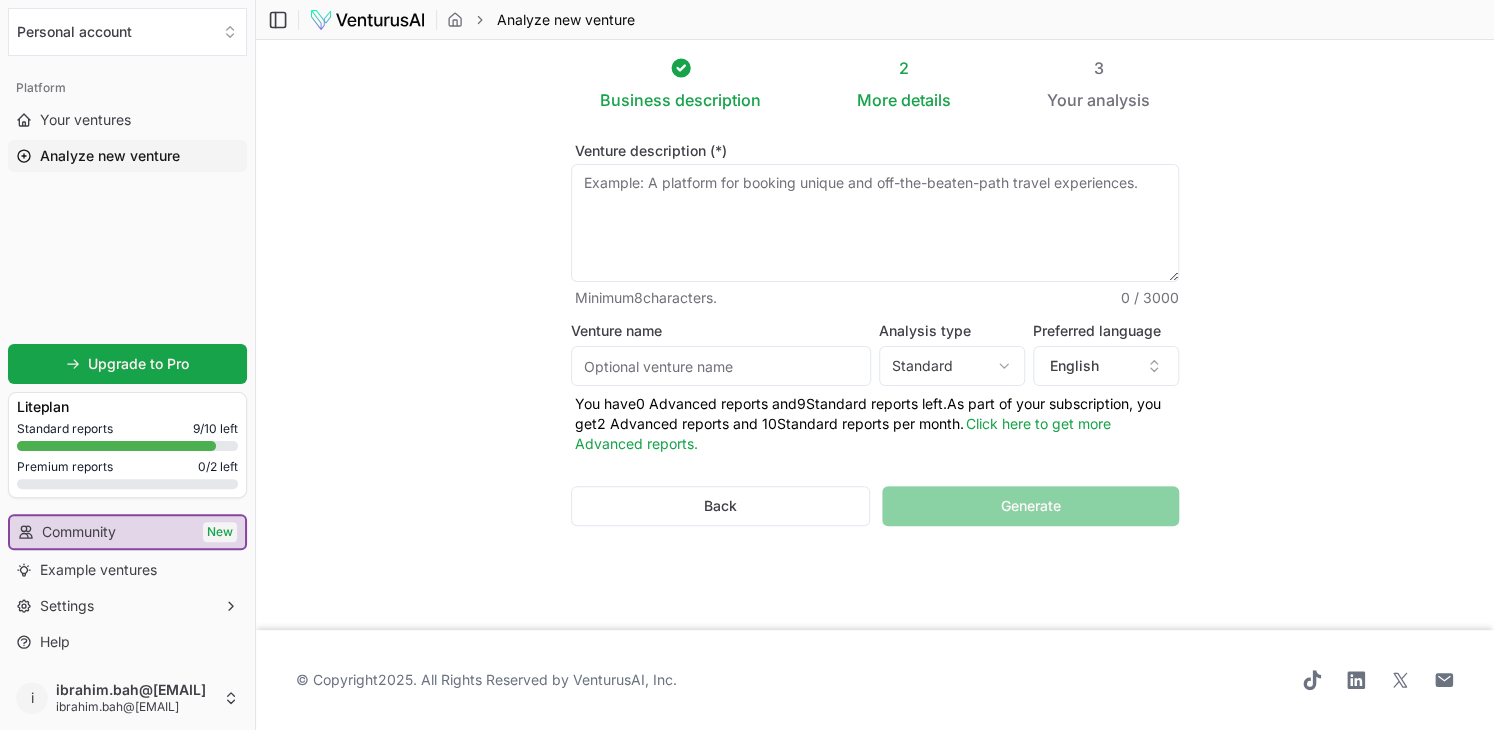 click on "Venture name" at bounding box center [721, 366] 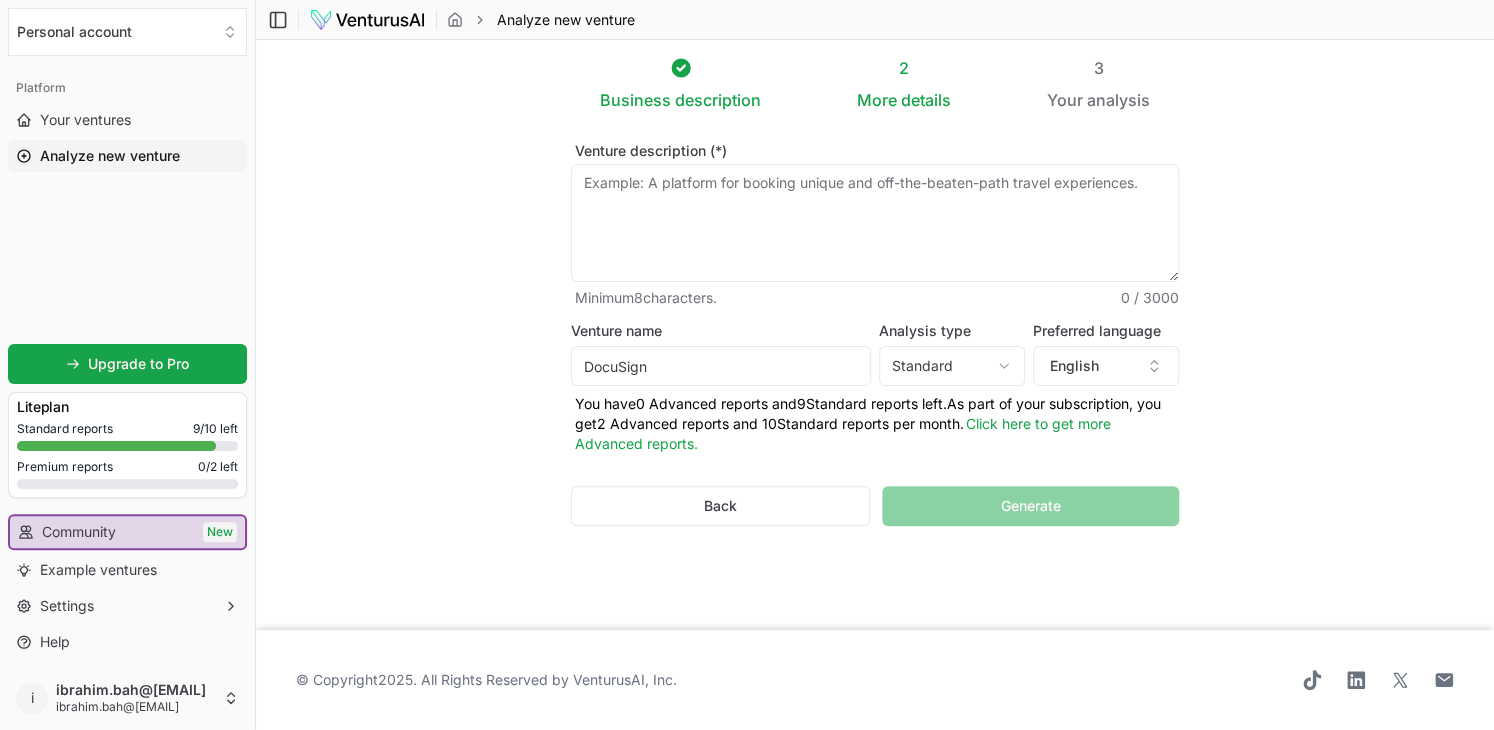 type on "DocuSign" 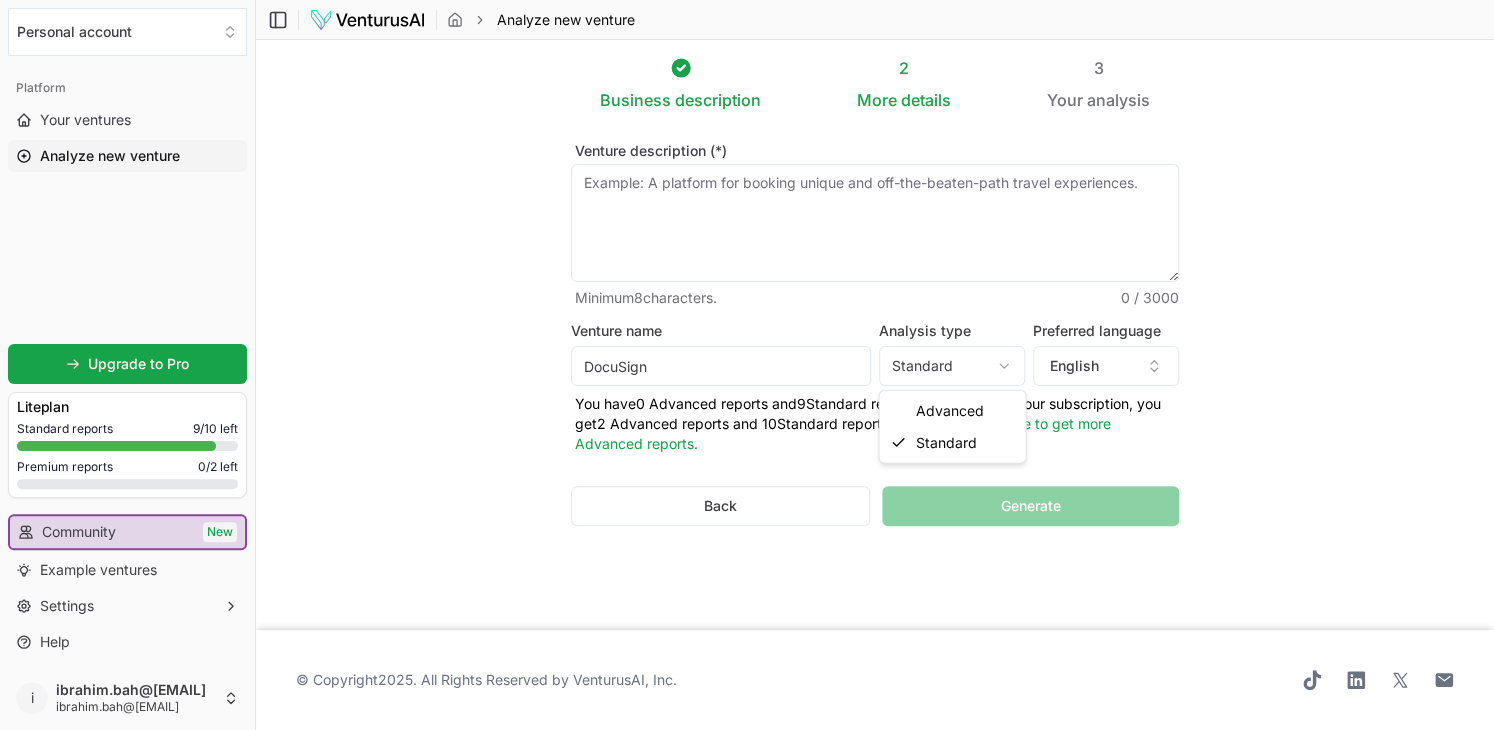click on "We value your privacy We use cookies to enhance your browsing experience, serve personalized ads or content, and analyze our traffic. By clicking "Accept All", you consent to our use of cookies. Customize    Accept All Customize Consent Preferences   We use cookies to help you navigate efficiently and perform certain functions. You will find detailed information about all cookies under each consent category below. The cookies that are categorized as "Necessary" are stored on your browser as they are essential for enabling the basic functionalities of the site. ...  Show more Necessary Always Active Necessary cookies are required to enable the basic features of this site, such as providing secure log-in or adjusting your consent preferences. These cookies do not store any personally identifiable data. Cookie cookieyes-consent Duration 1 year Description Cookie __cf_bm Duration 1 hour Description This cookie, set by Cloudflare, is used to support Cloudflare Bot Management.  Cookie _cfuvid Duration session lidc" at bounding box center [747, 365] 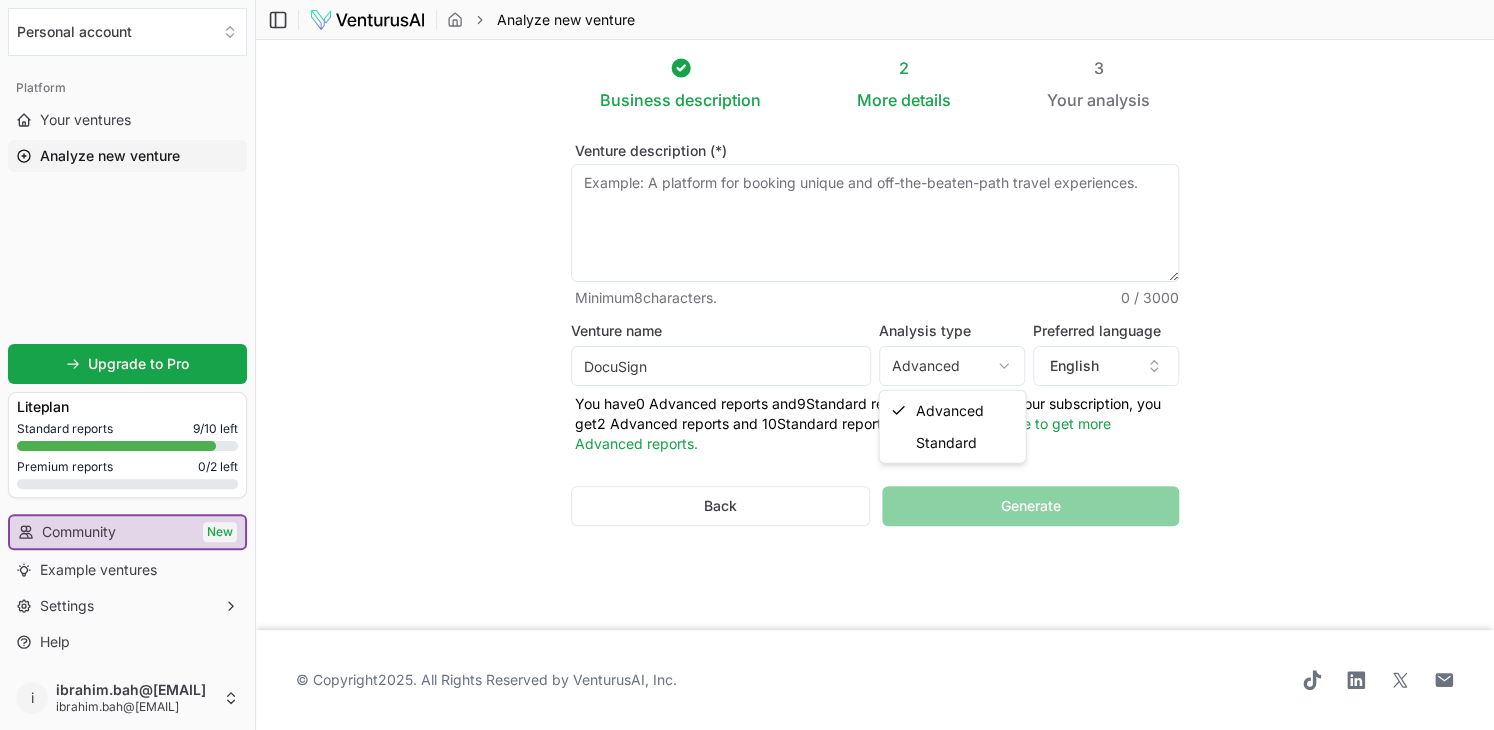 click on "We value your privacy We use cookies to enhance your browsing experience, serve personalized ads or content, and analyze our traffic. By clicking "Accept All", you consent to our use of cookies. Customize    Accept All Customize Consent Preferences   We use cookies to help you navigate efficiently and perform certain functions. You will find detailed information about all cookies under each consent category below. The cookies that are categorized as "Necessary" are stored on your browser as they are essential for enabling the basic functionalities of the site. ...  Show more Necessary Always Active Necessary cookies are required to enable the basic features of this site, such as providing secure log-in or adjusting your consent preferences. These cookies do not store any personally identifiable data. Cookie cookieyes-consent Duration 1 year Description Cookie __cf_bm Duration 1 hour Description This cookie, set by Cloudflare, is used to support Cloudflare Bot Management.  Cookie _cfuvid Duration session lidc" at bounding box center [747, 365] 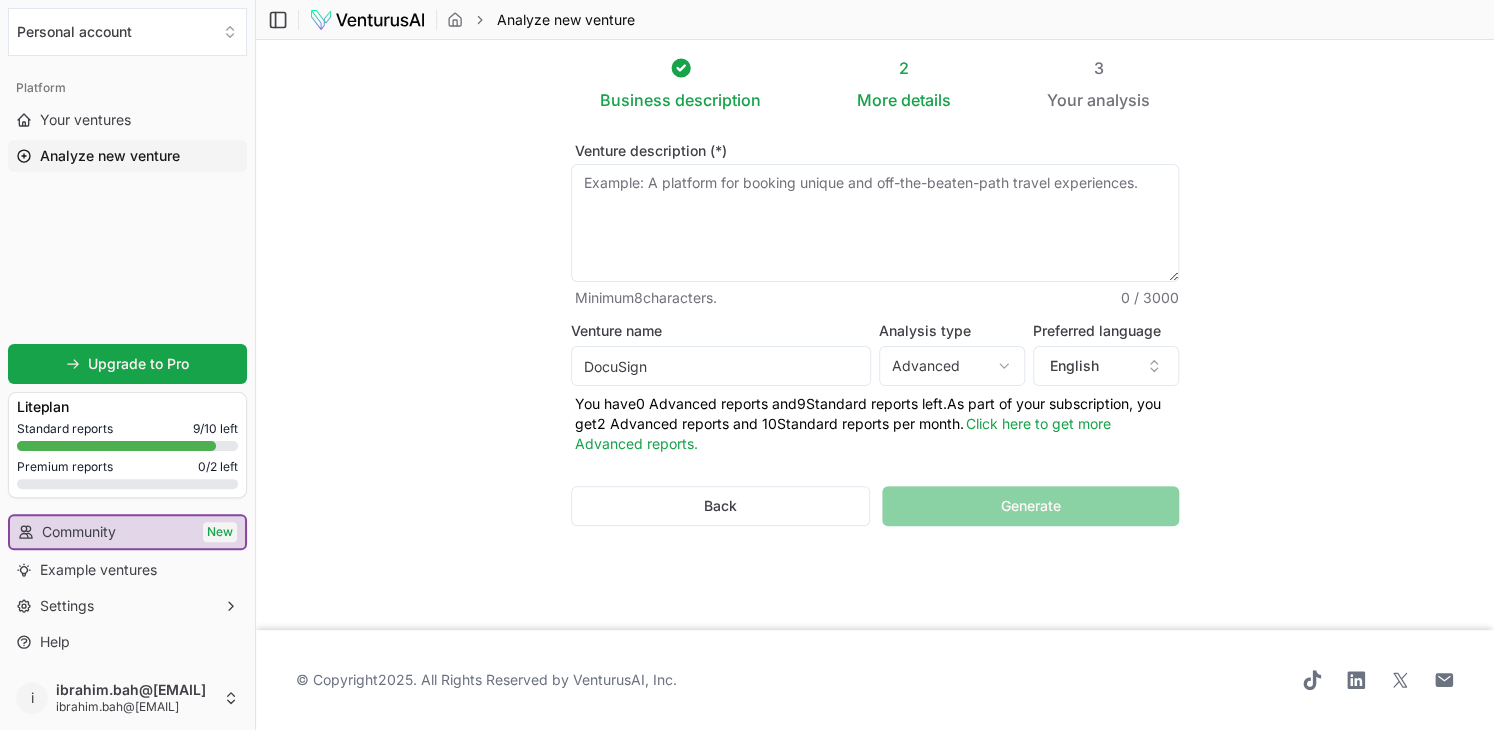 click on "Back Generate" at bounding box center [875, 506] 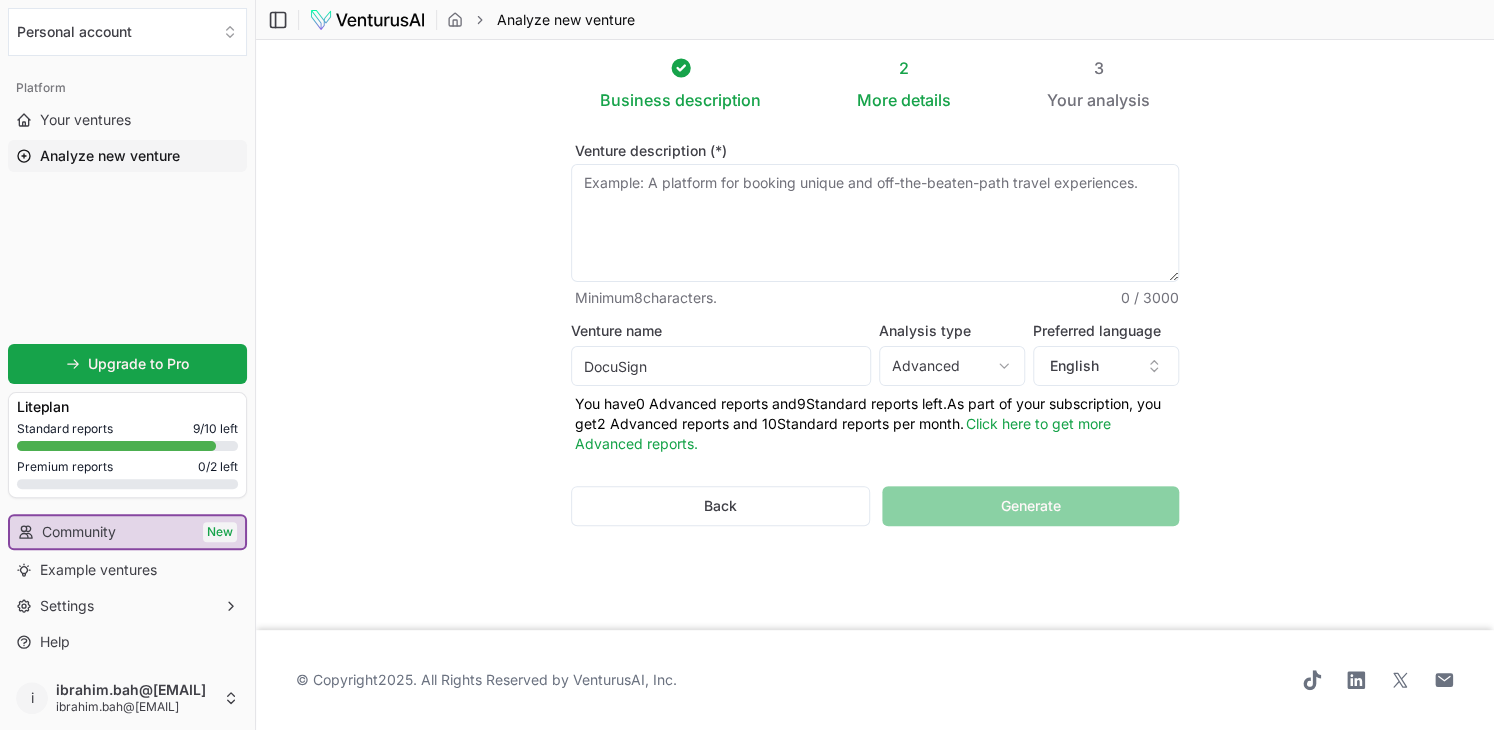 click on "Back Generate" at bounding box center (875, 506) 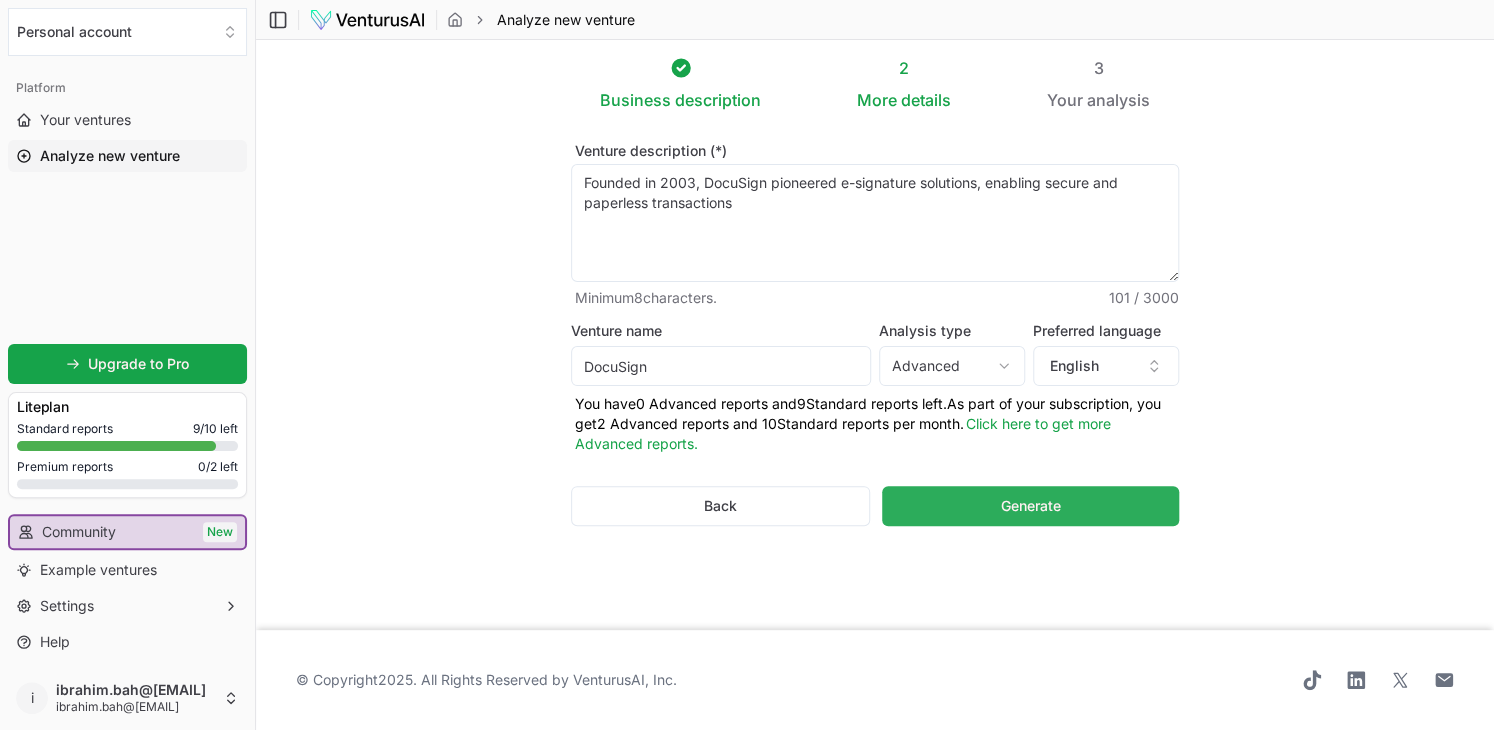 type on "Founded in 2003, DocuSign pioneered e-signature solutions, enabling secure and paperless transactions" 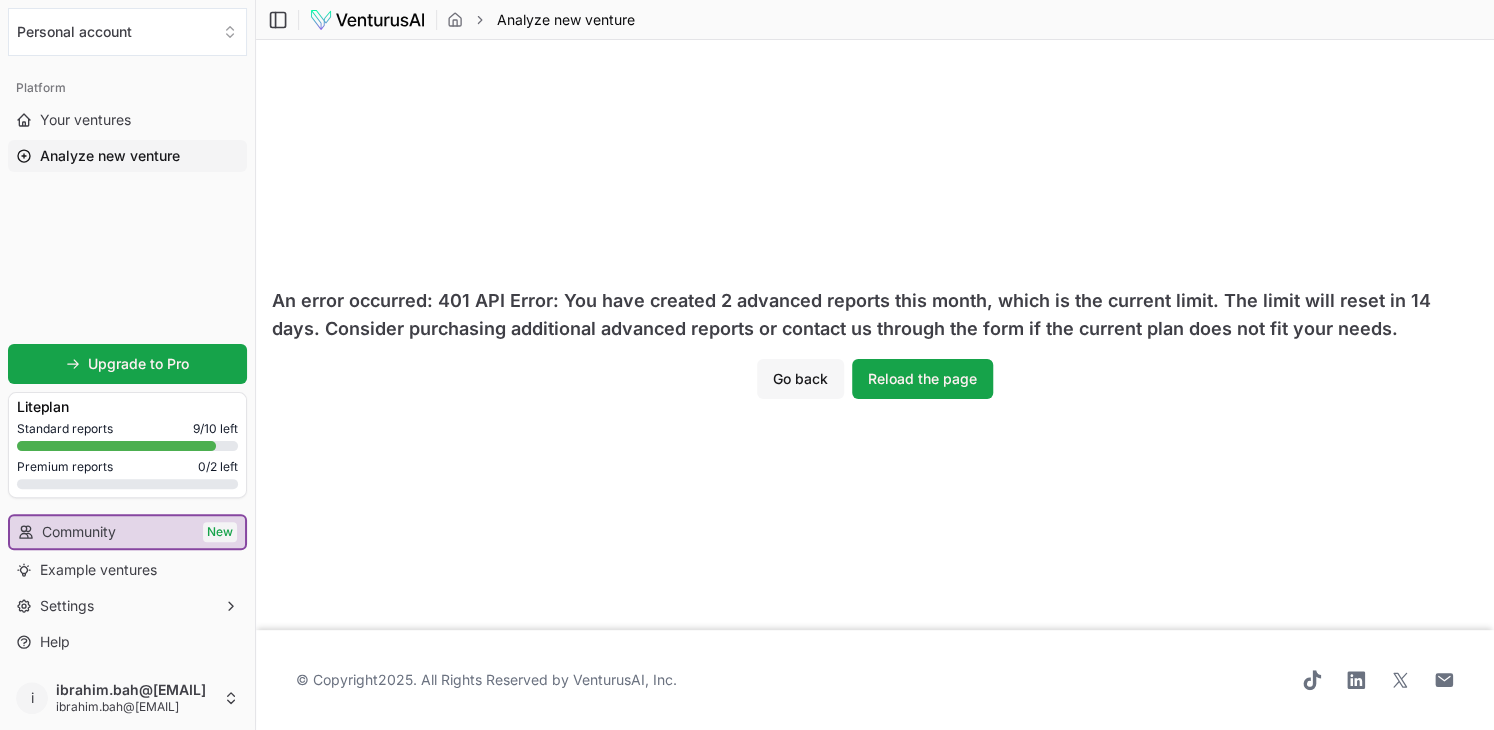 click on "Go back" at bounding box center (800, 379) 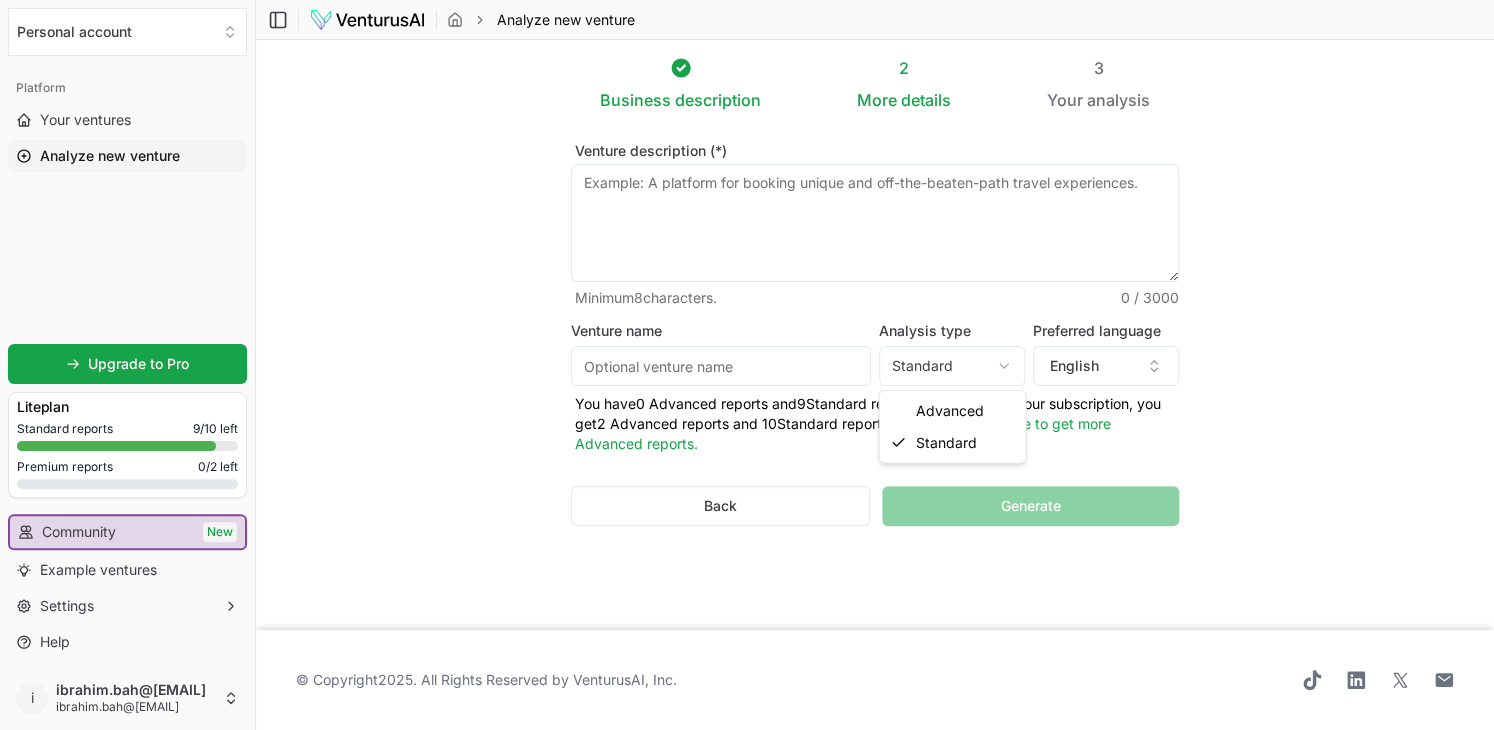 click on "We value your privacy We use cookies to enhance your browsing experience, serve personalized ads or content, and analyze our traffic. By clicking "Accept All", you consent to our use of cookies. Customize    Accept All Customize Consent Preferences   We use cookies to help you navigate efficiently and perform certain functions. You will find detailed information about all cookies under each consent category below. The cookies that are categorized as "Necessary" are stored on your browser as they are essential for enabling the basic functionalities of the site. ...  Show more Necessary Always Active Necessary cookies are required to enable the basic features of this site, such as providing secure log-in or adjusting your consent preferences. These cookies do not store any personally identifiable data. Cookie cookieyes-consent Duration 1 year Description Cookie __cf_bm Duration 1 hour Description This cookie, set by Cloudflare, is used to support Cloudflare Bot Management.  Cookie _cfuvid Duration session lidc" at bounding box center (747, 365) 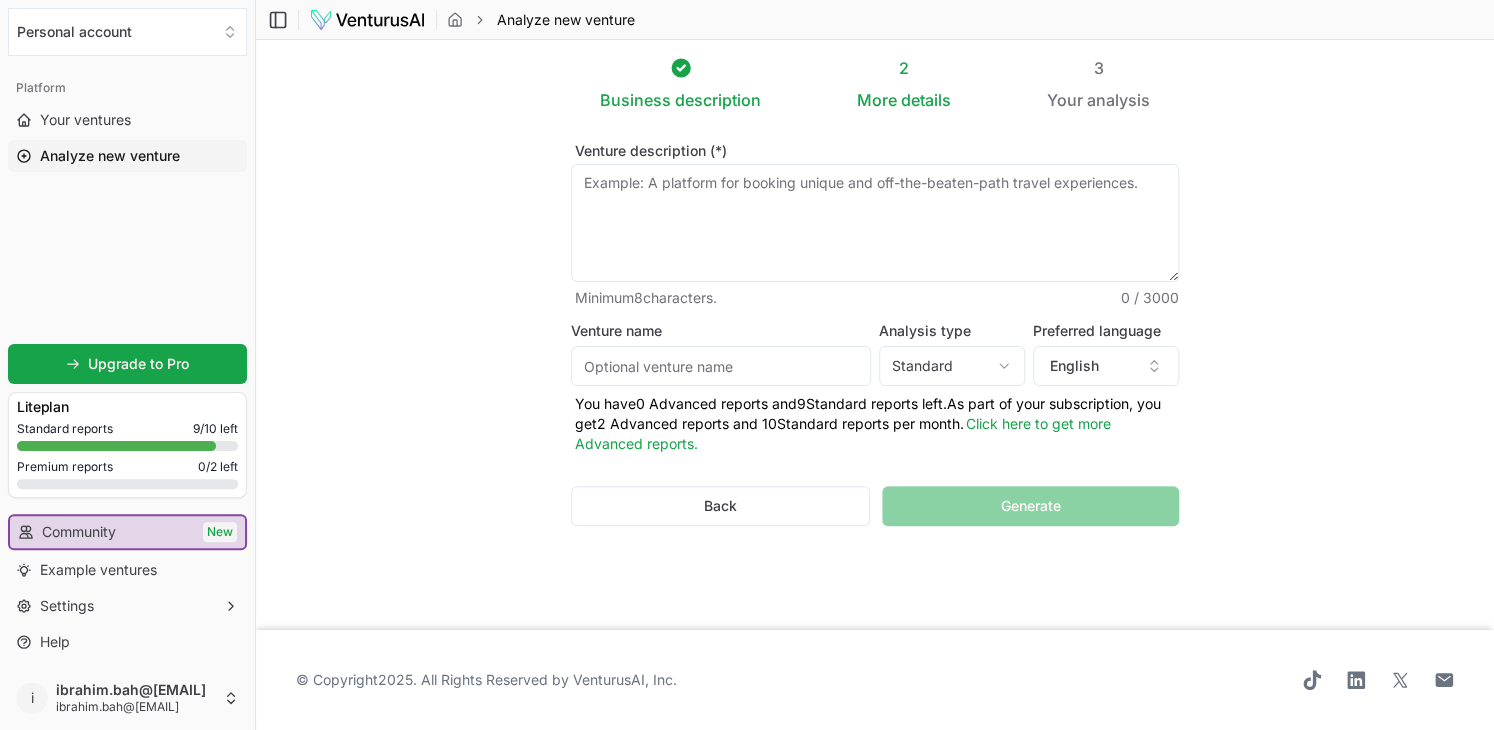 click on "Back Generate" at bounding box center (875, 506) 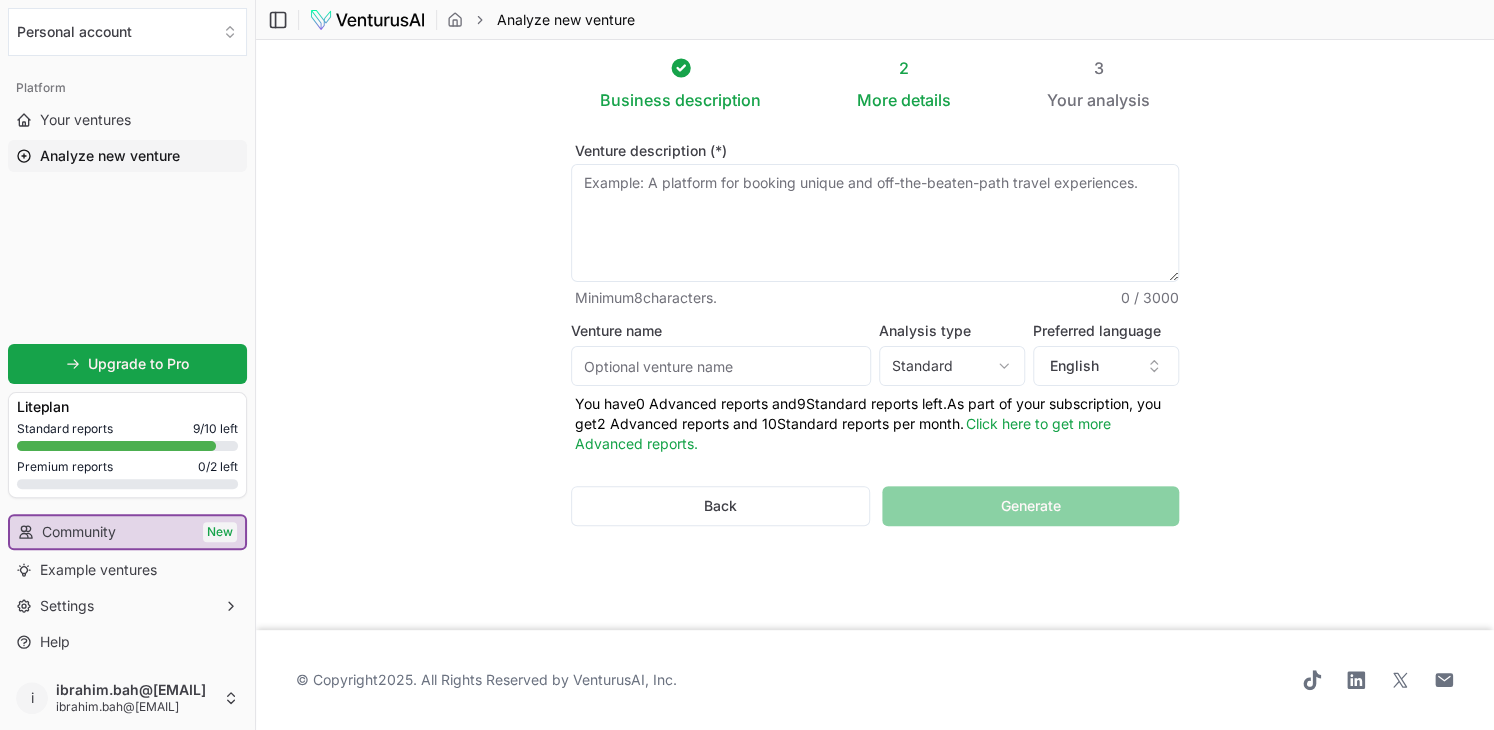 click on "Venture description (*)" at bounding box center (875, 223) 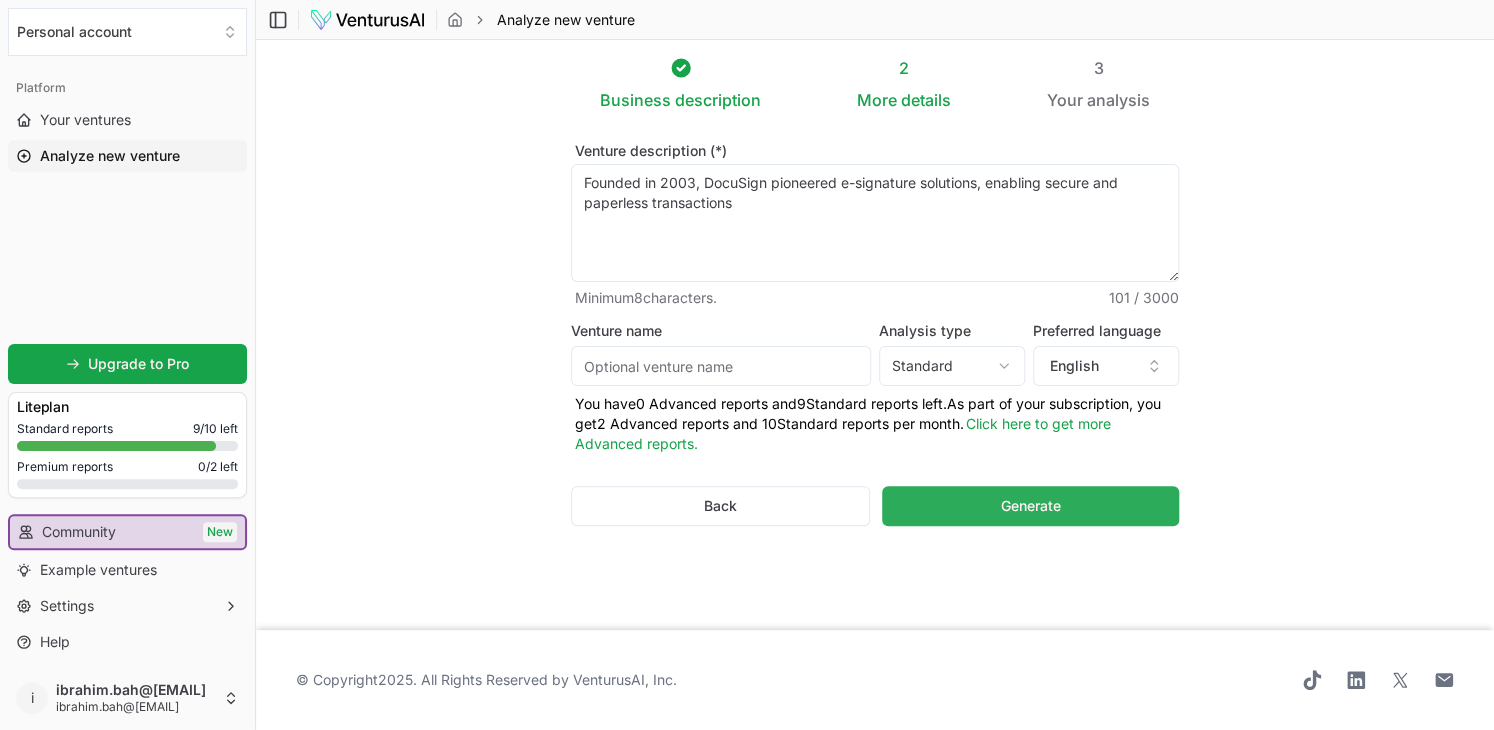 type on "Founded in 2003, DocuSign pioneered e-signature solutions, enabling secure and paperless transactions" 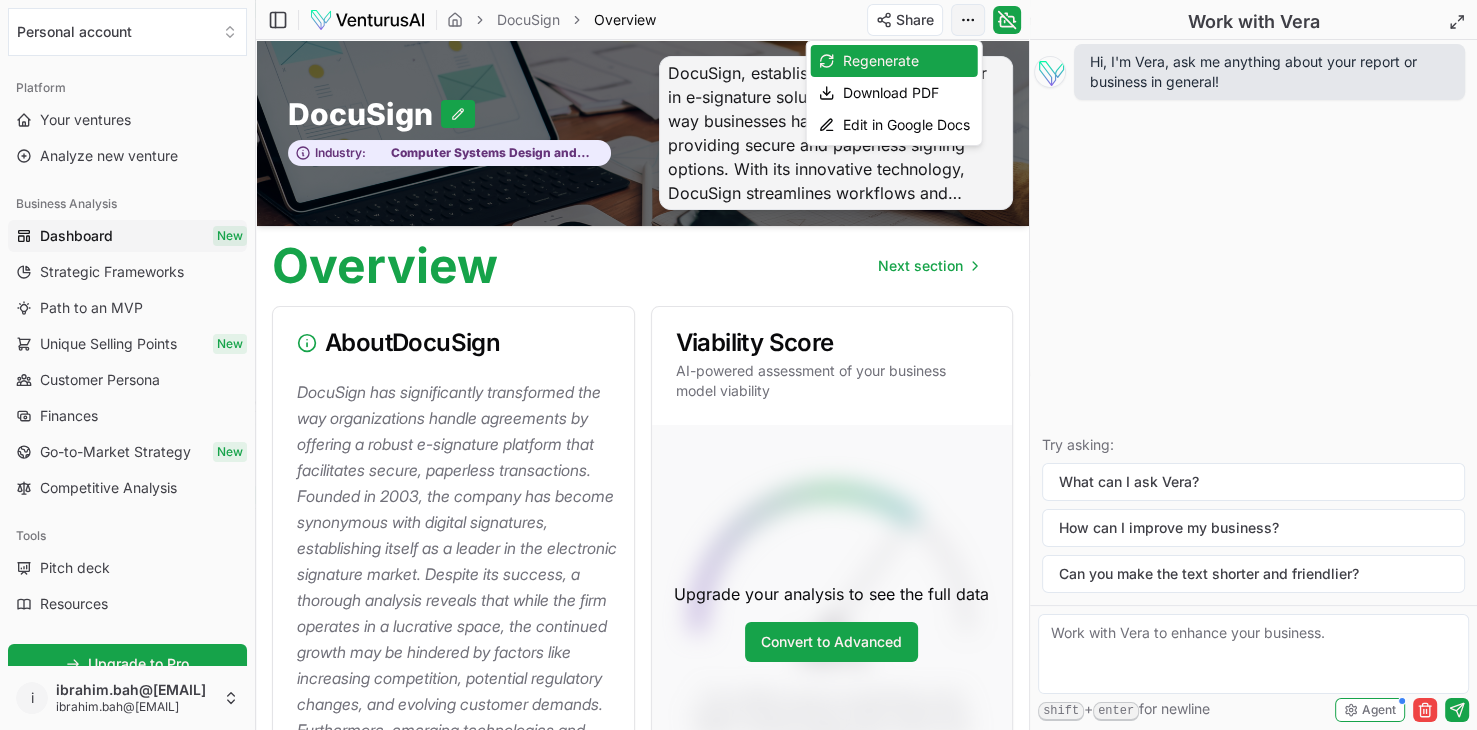 click on "We value your privacy We use cookies to enhance your browsing experience, serve personalized ads or content, and analyze our traffic. By clicking "Accept All", you consent to our use of cookies. Customize    Accept All Customize Consent Preferences   We use cookies to help you navigate efficiently and perform certain functions. You will find detailed information about all cookies under each consent category below. The cookies that are categorized as "Necessary" are stored on your browser as they are essential for enabling the basic functionalities of the site. ...  Show more Necessary Always Active Necessary cookies are required to enable the basic features of this site, such as providing secure log-in or adjusting your consent preferences. These cookies do not store any personally identifiable data. Cookie cookieyes-consent Duration 1 year Description Cookie __cf_bm Duration 1 hour Description This cookie, set by Cloudflare, is used to support Cloudflare Bot Management.  Cookie _cfuvid Duration session lidc" at bounding box center (738, 365) 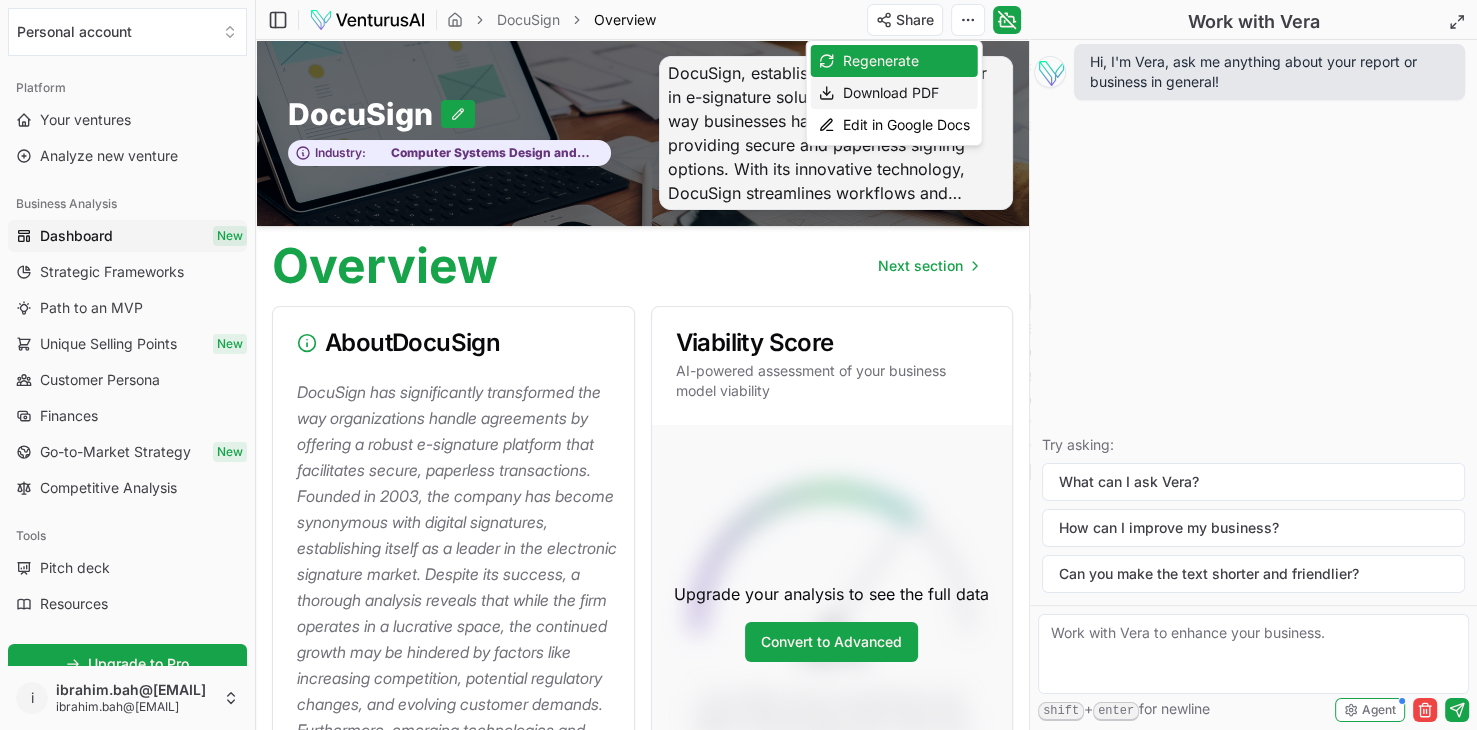 click on "Download PDF" at bounding box center (894, 93) 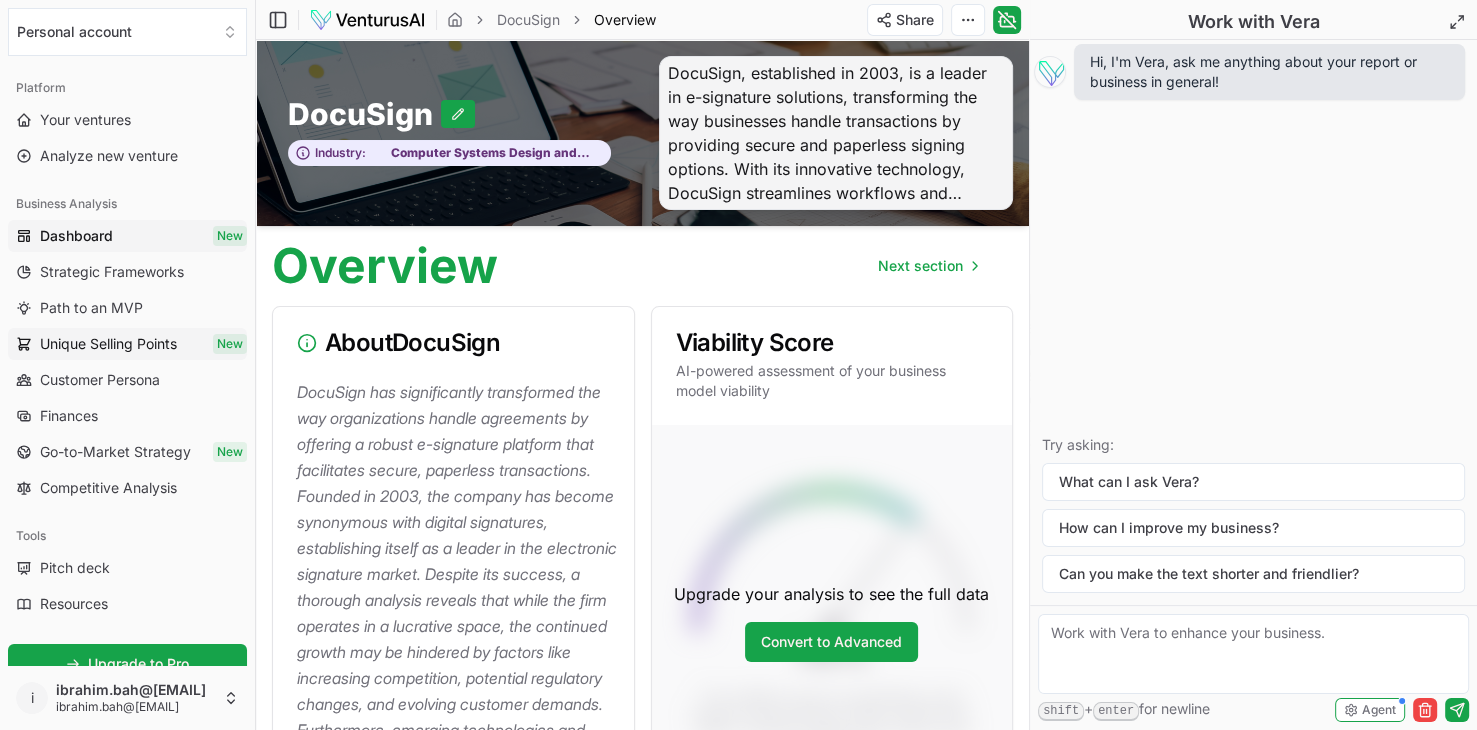 click on "Unique Selling Points" at bounding box center (108, 344) 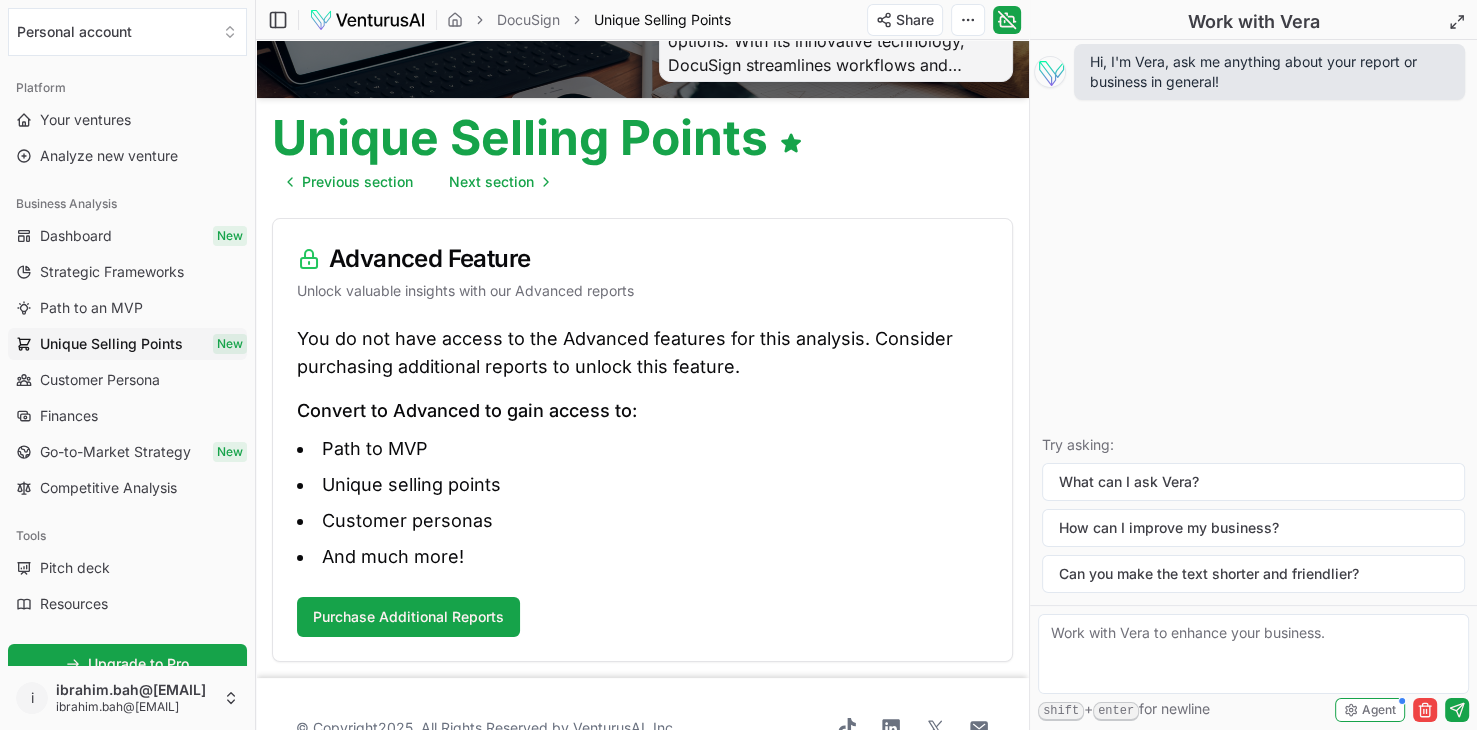 scroll, scrollTop: 0, scrollLeft: 0, axis: both 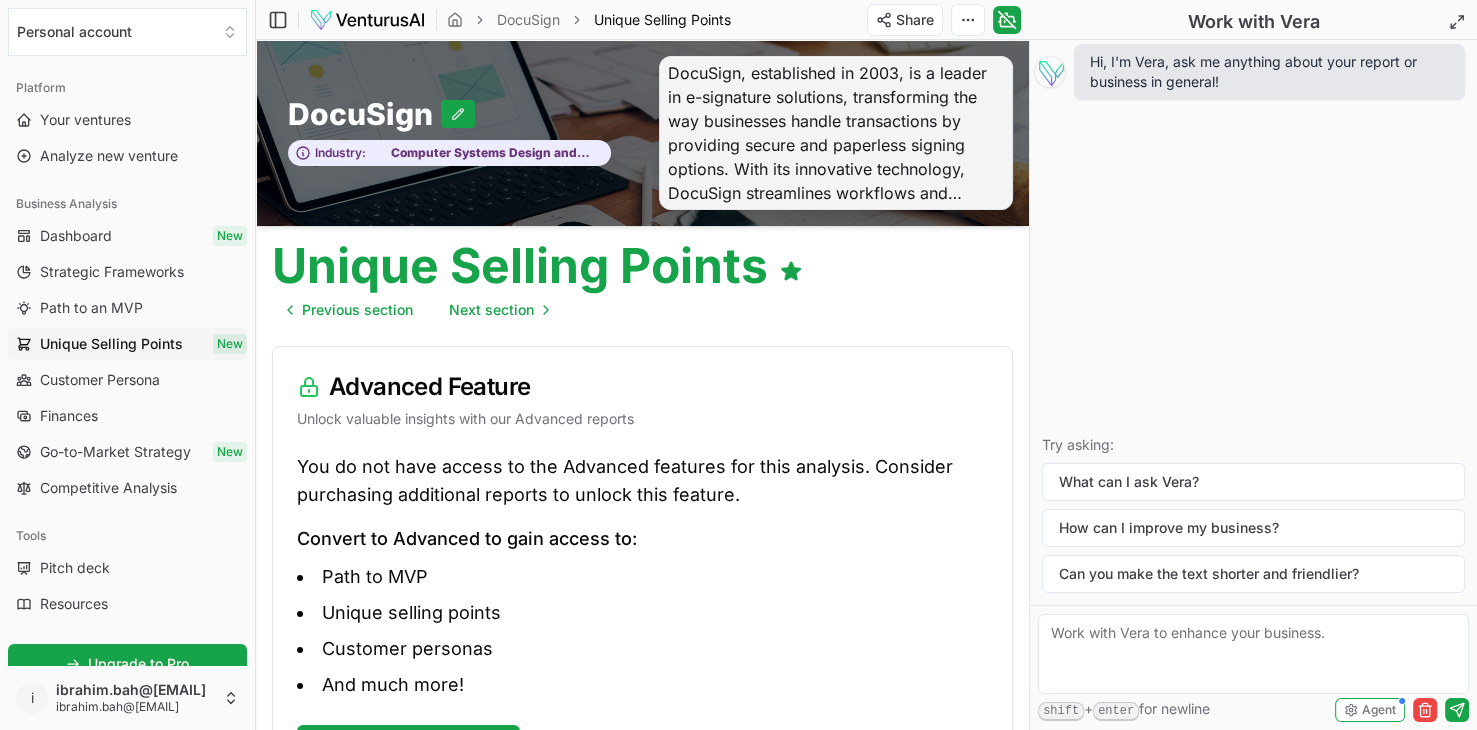 click on "Unique Selling Points   Previous section Next section" at bounding box center (642, 278) 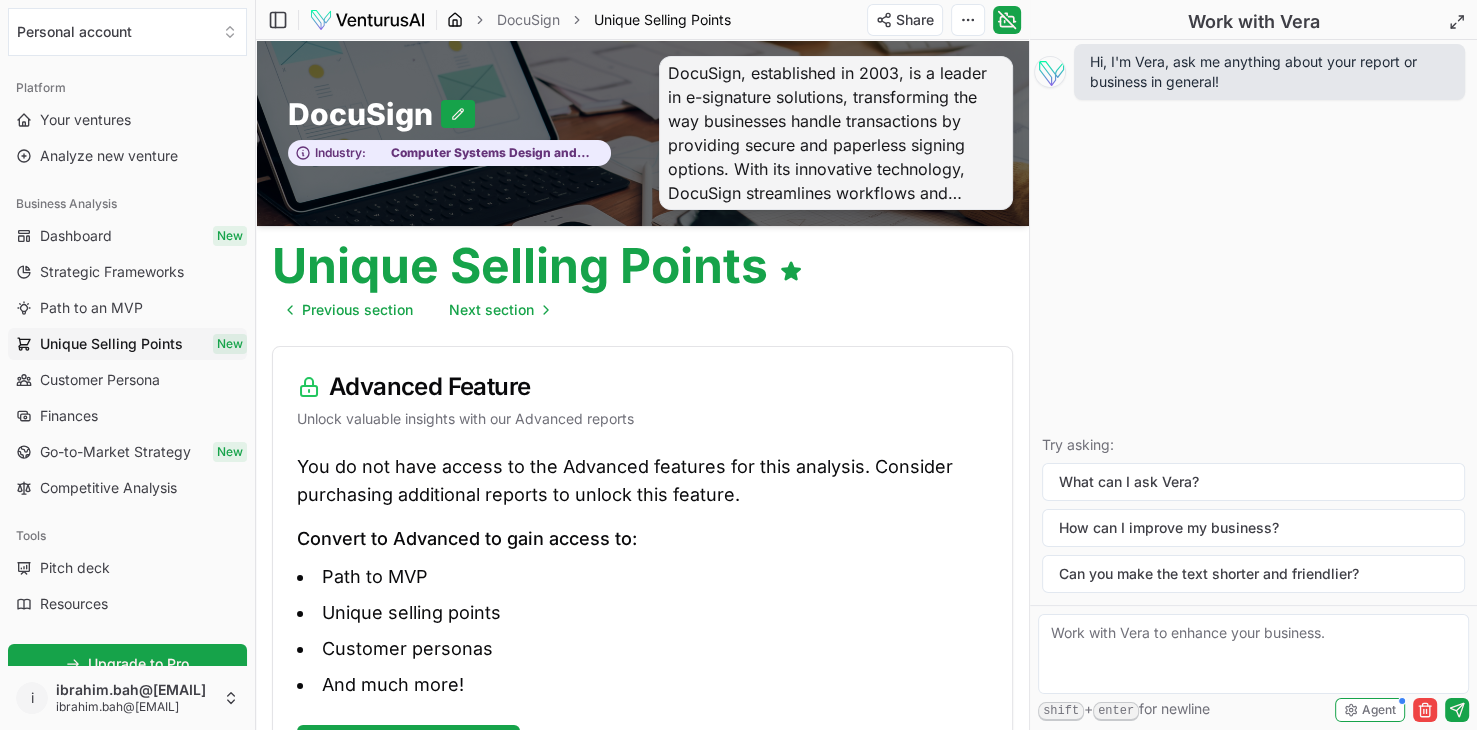 click 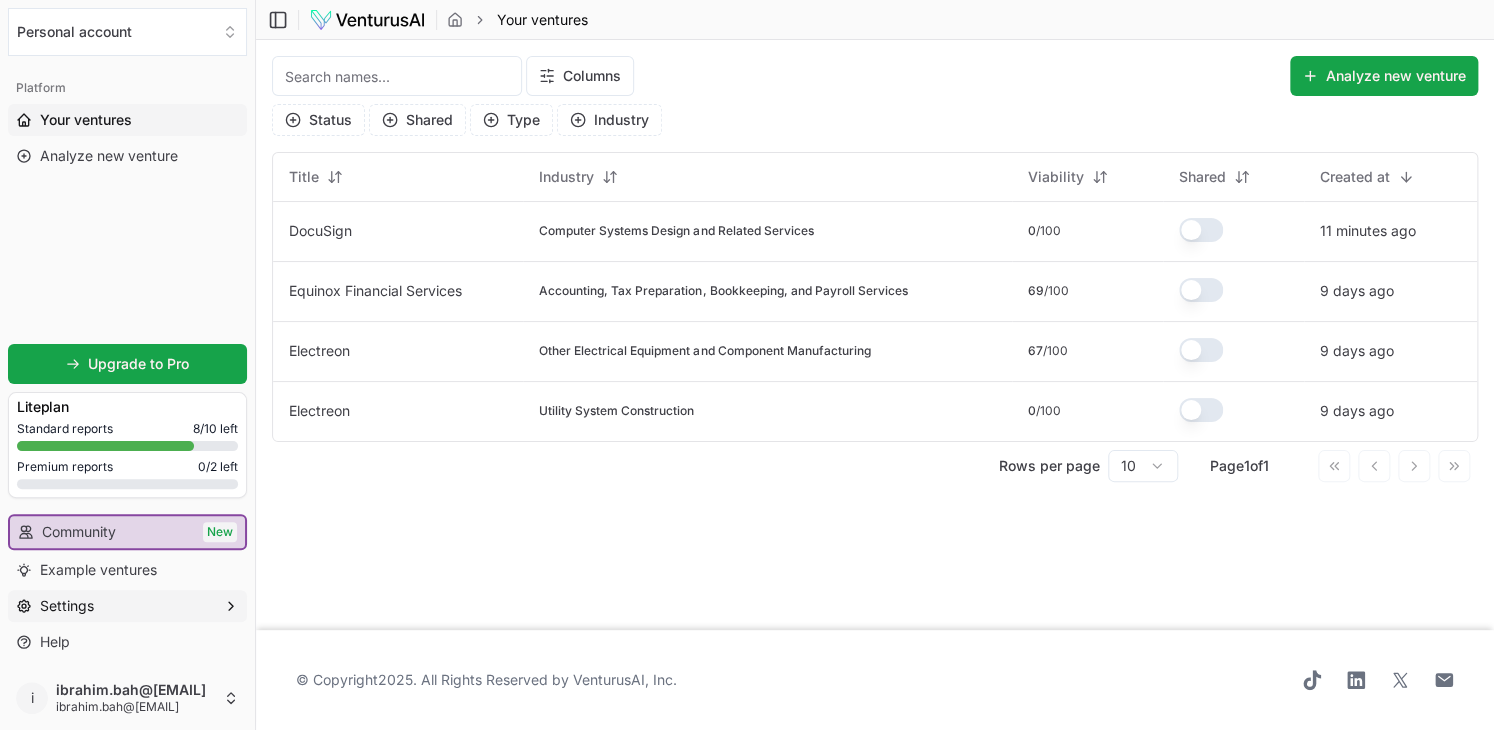click on "Settings" at bounding box center (67, 606) 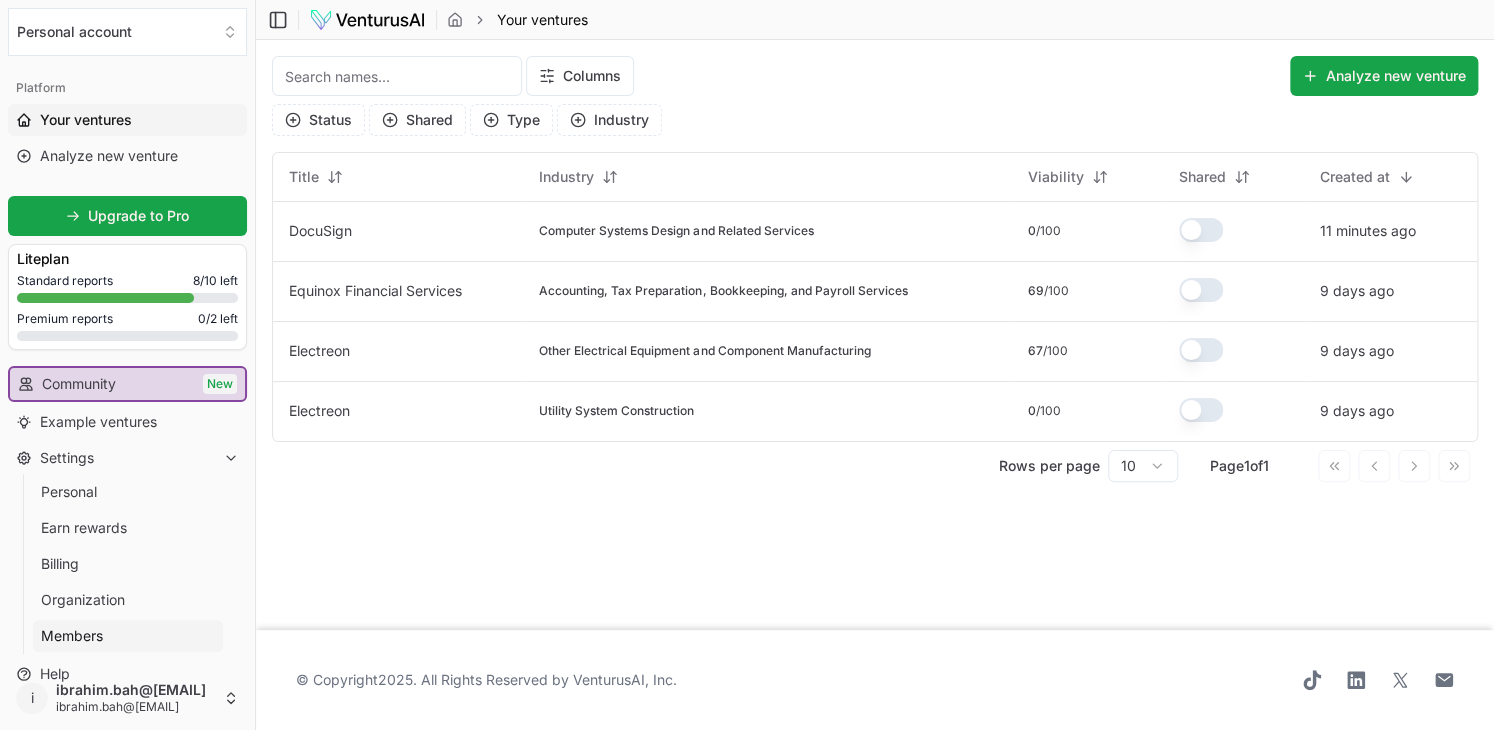 click on "Members" at bounding box center (128, 636) 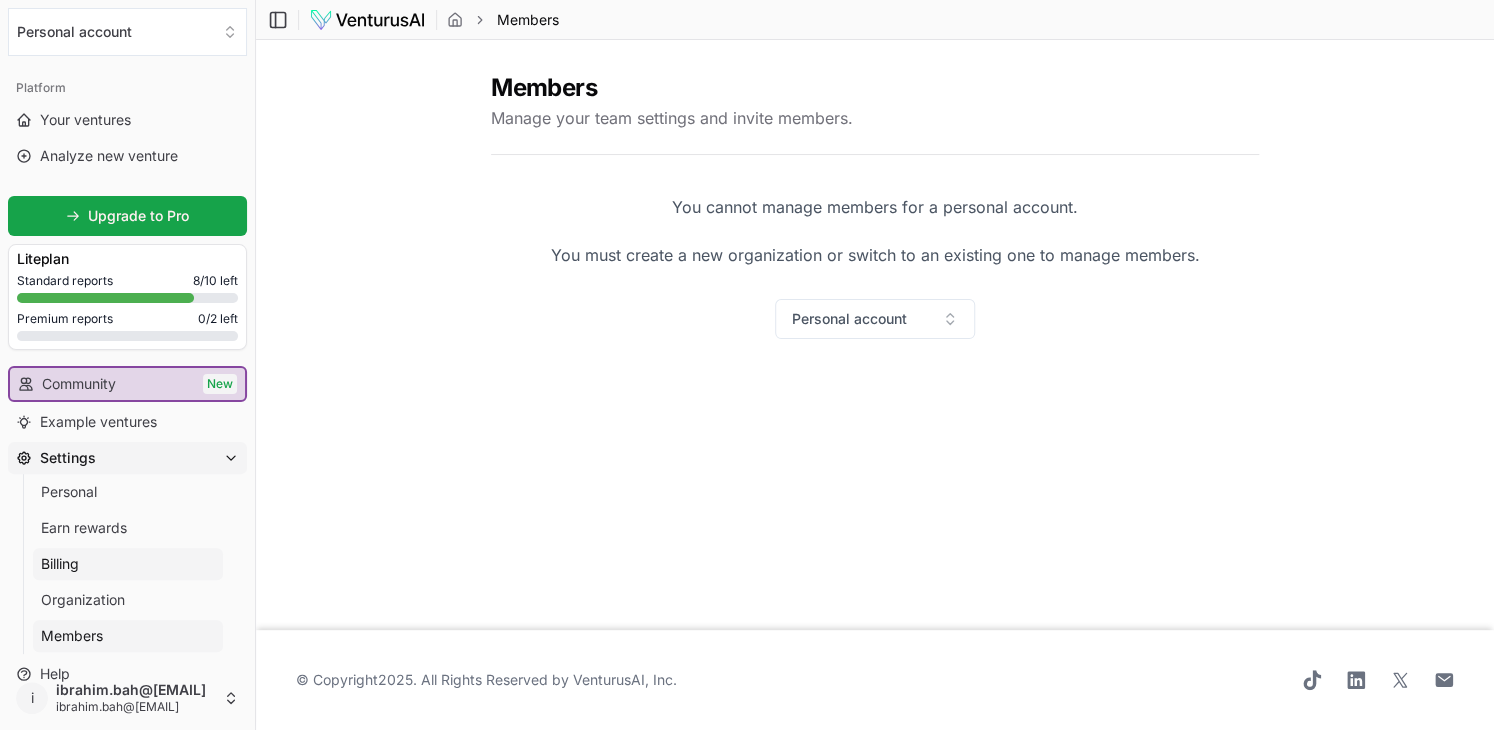 click on "Billing" at bounding box center [60, 564] 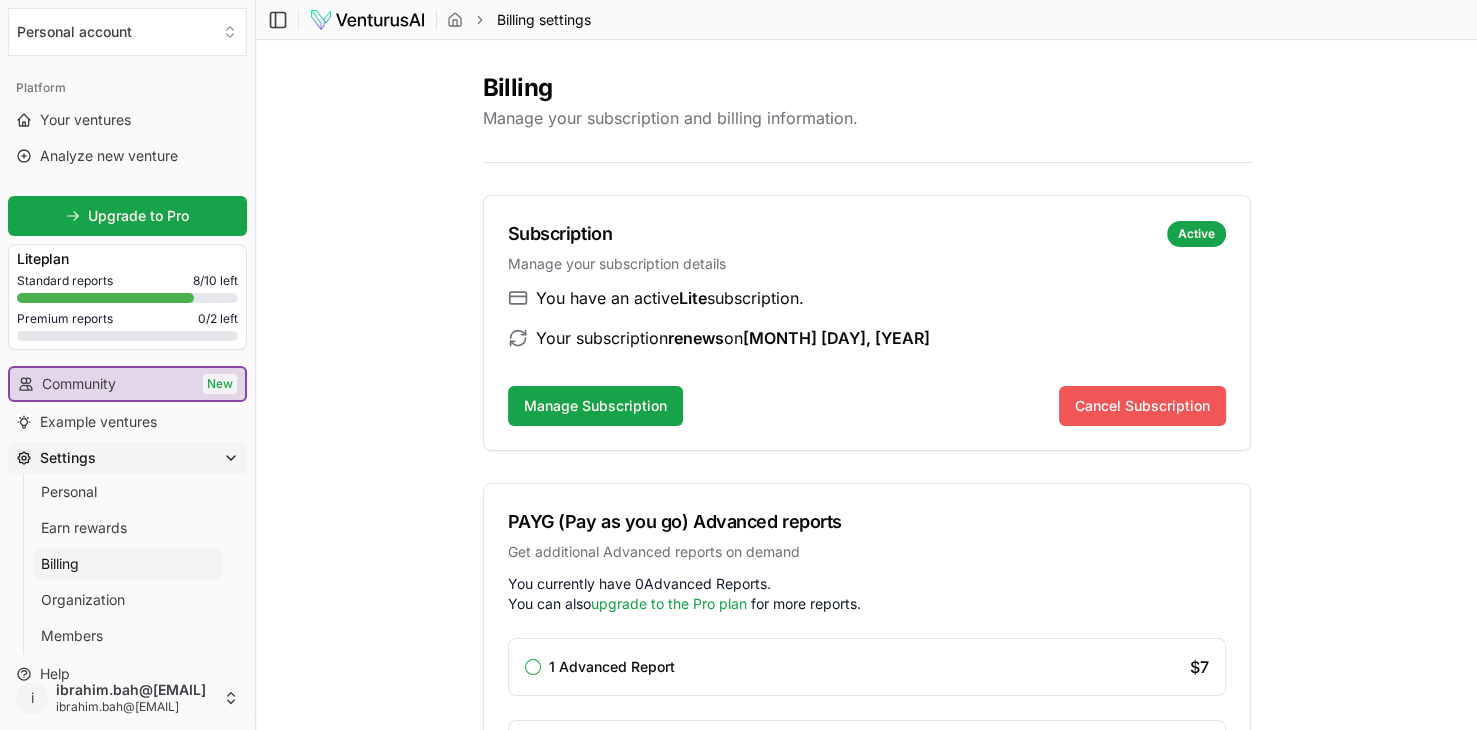 click on "Cancel Subscription" at bounding box center (1142, 406) 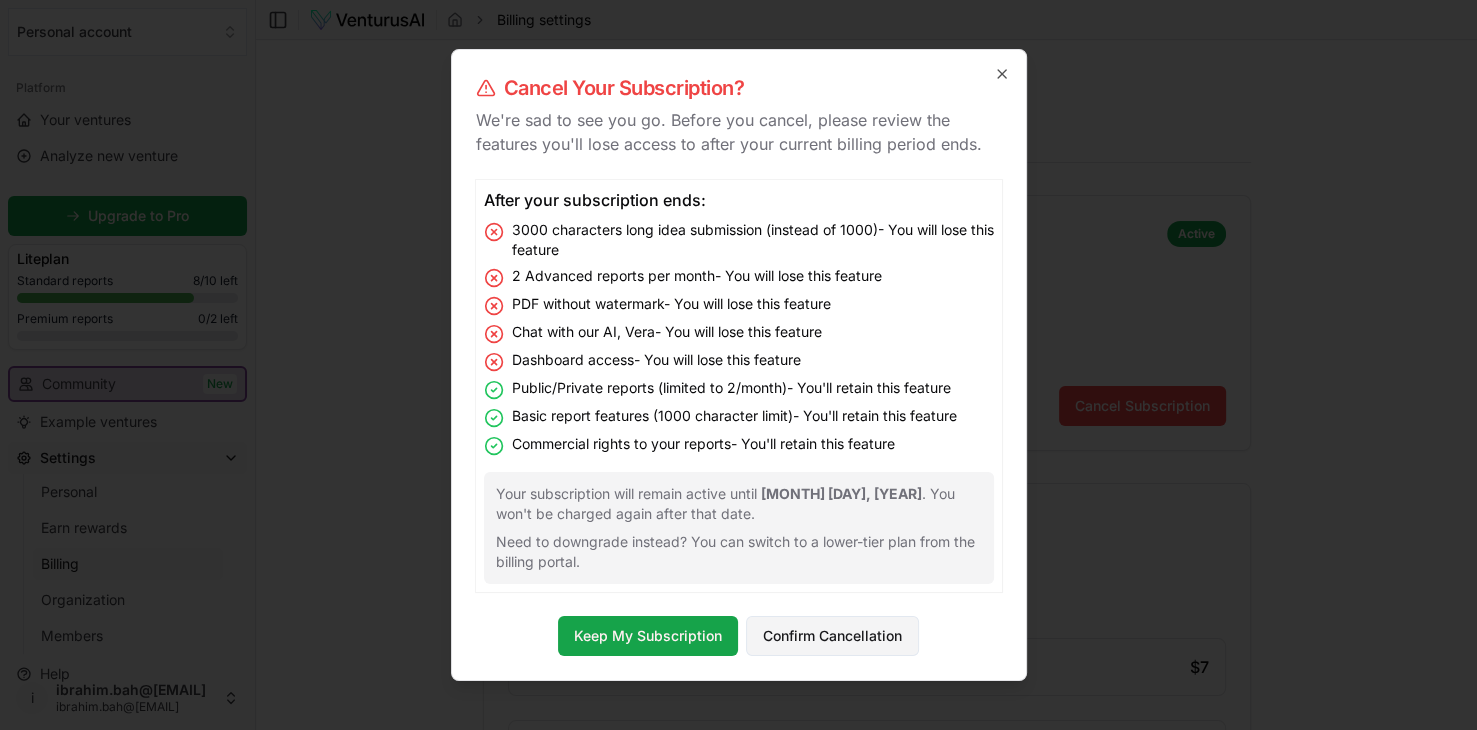 click on "Confirm Cancellation" at bounding box center (832, 636) 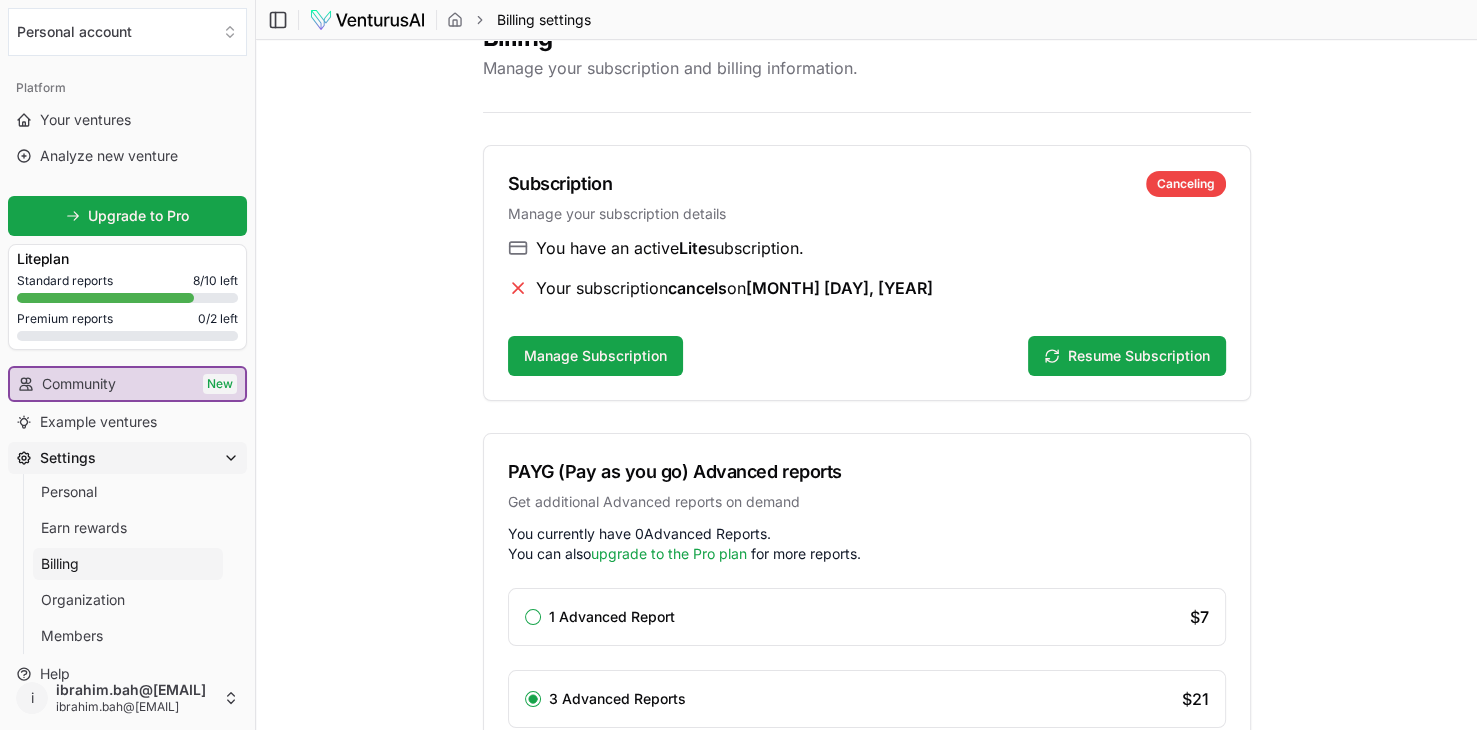 scroll, scrollTop: 0, scrollLeft: 0, axis: both 